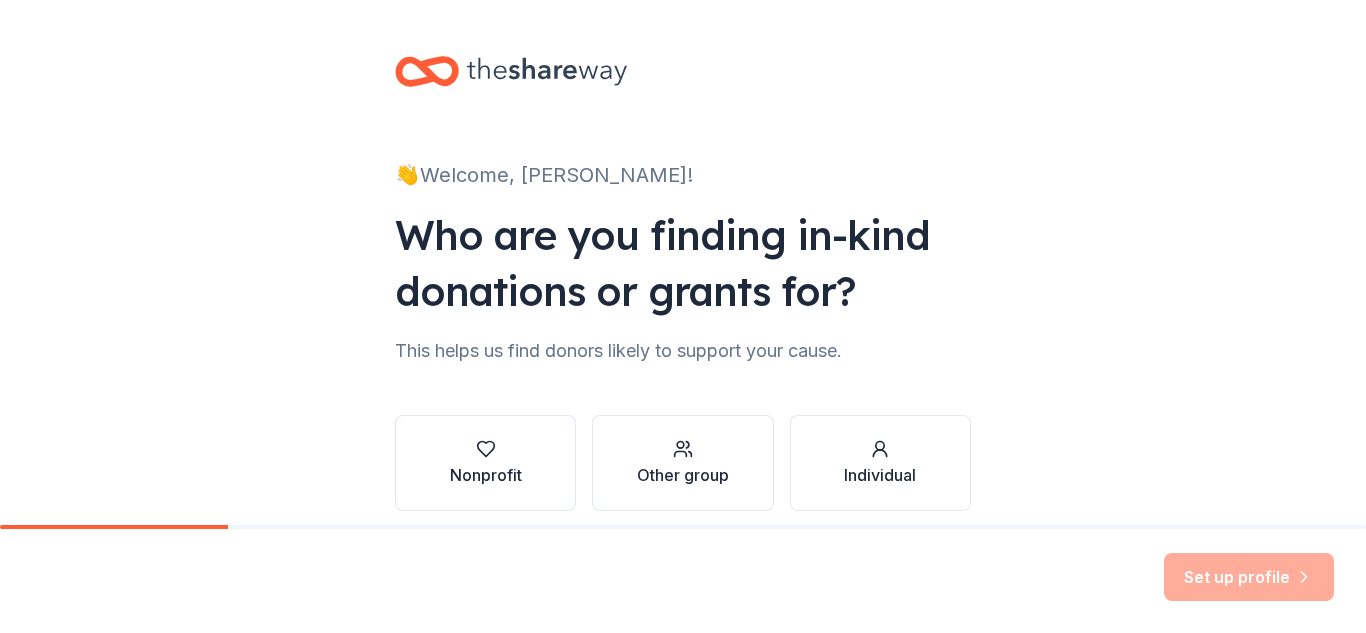 scroll, scrollTop: 0, scrollLeft: 0, axis: both 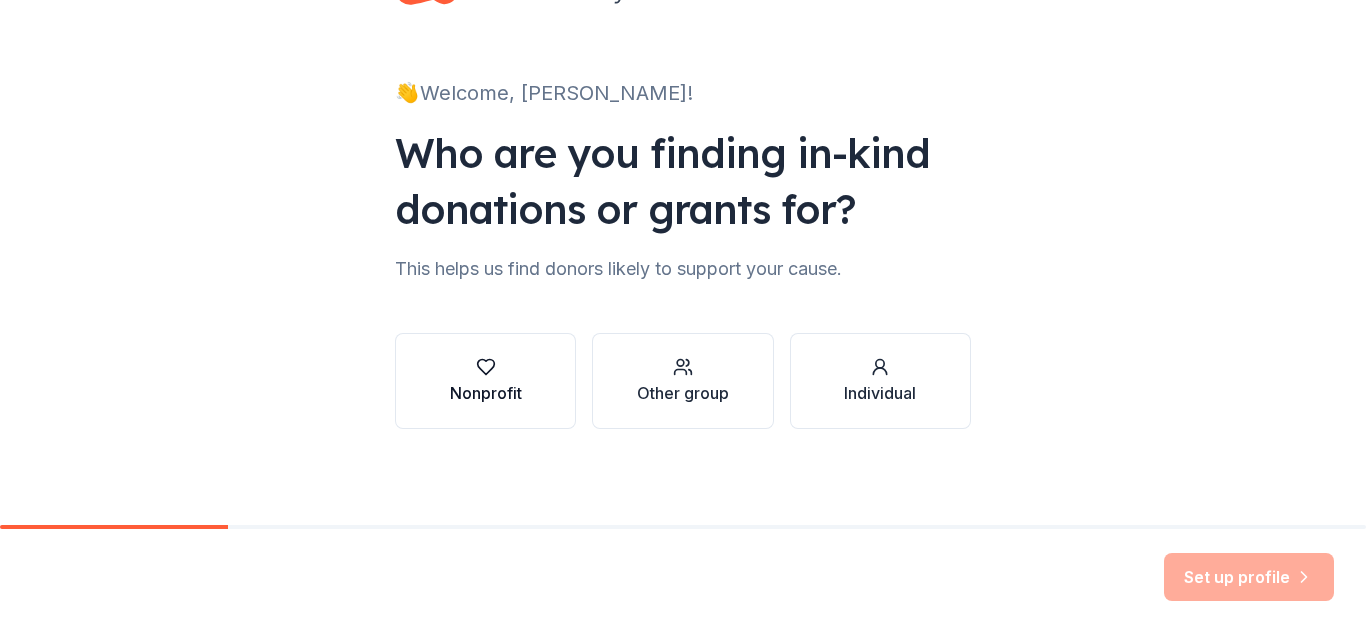 click on "Nonprofit" at bounding box center [486, 381] 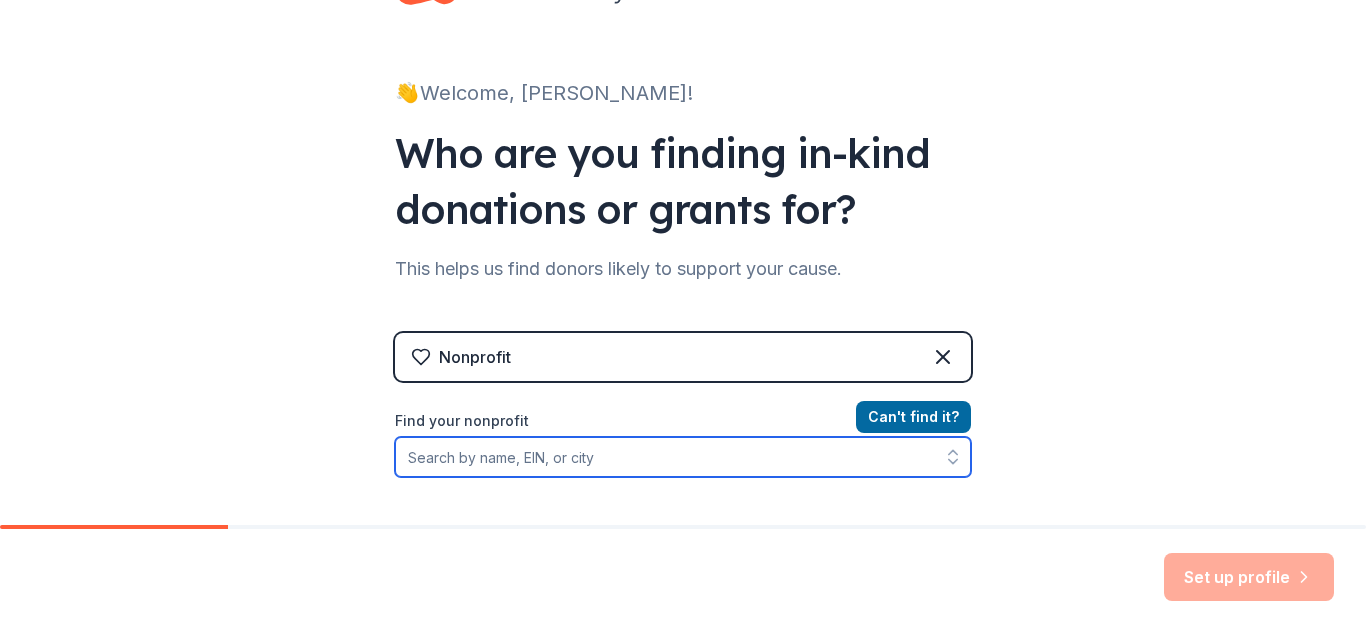 click on "Find your nonprofit" at bounding box center [683, 457] 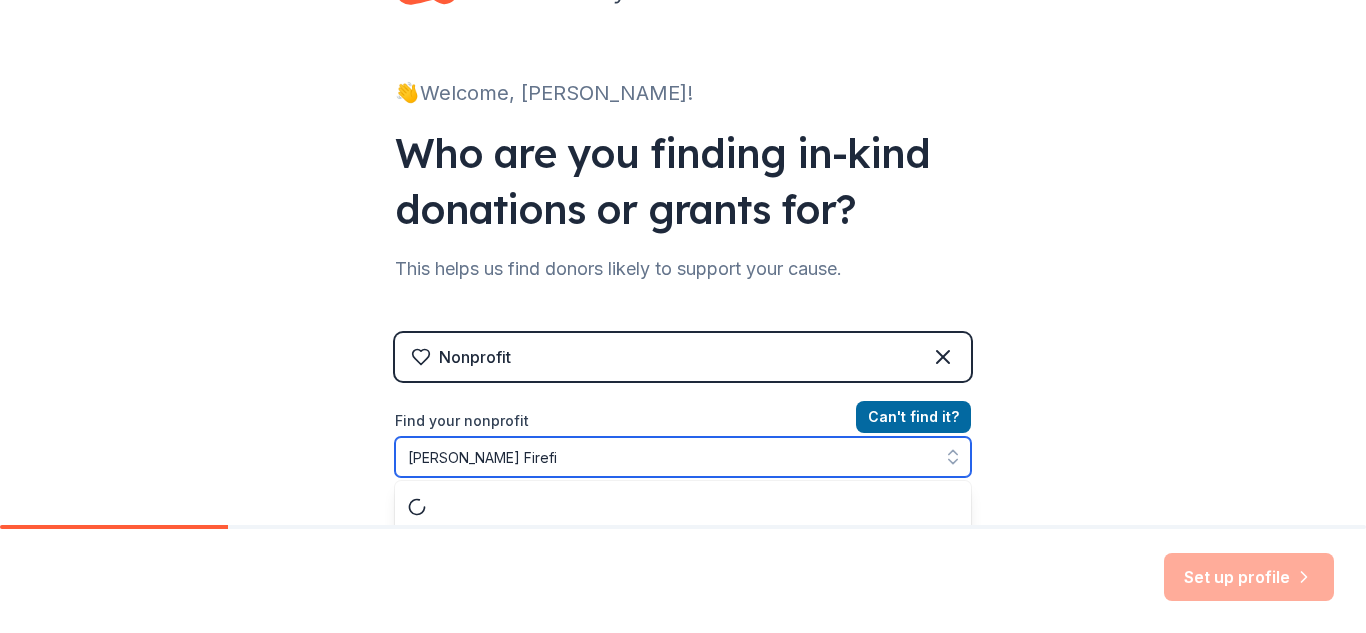 scroll, scrollTop: 134, scrollLeft: 0, axis: vertical 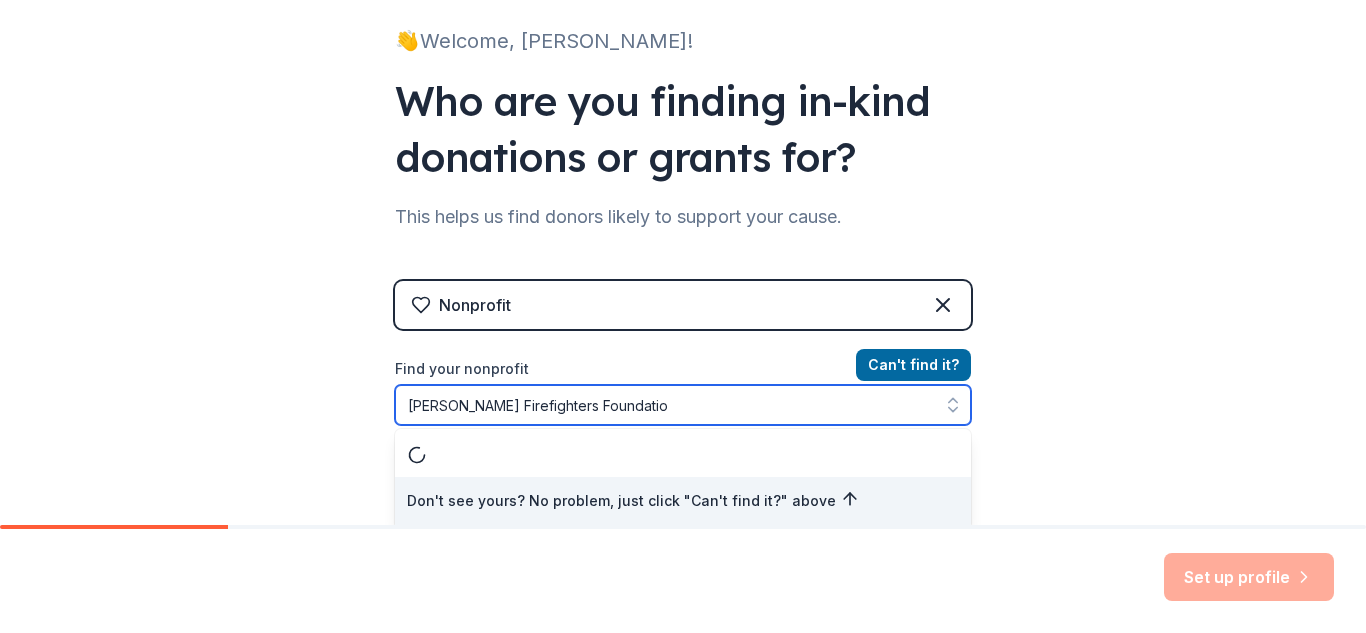 type on "[PERSON_NAME] Firefighters Foundation" 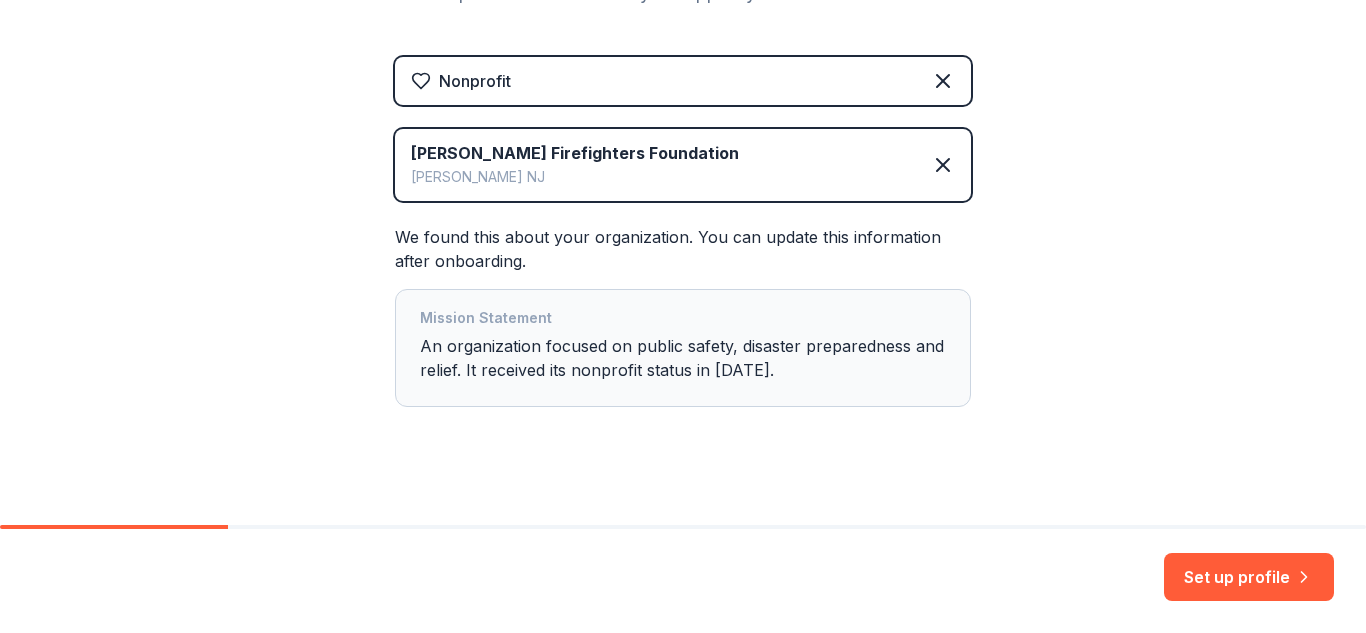 scroll, scrollTop: 376, scrollLeft: 0, axis: vertical 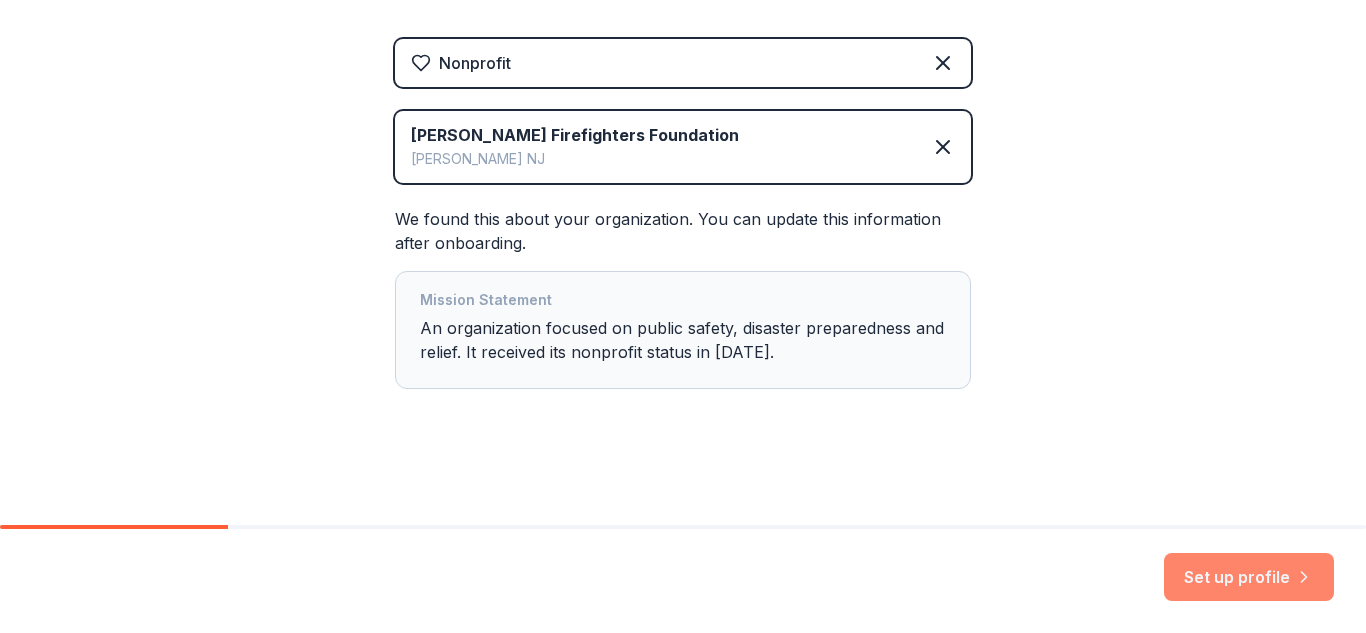 click on "Set up profile" at bounding box center [1249, 577] 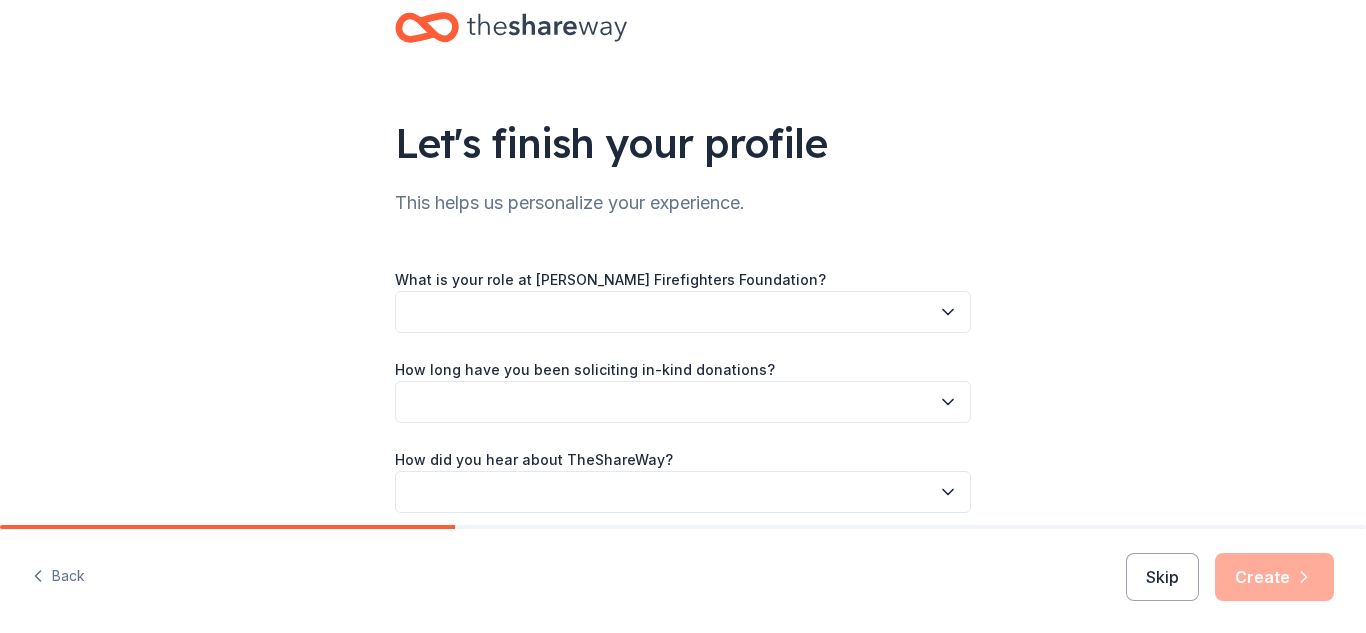 scroll, scrollTop: 46, scrollLeft: 0, axis: vertical 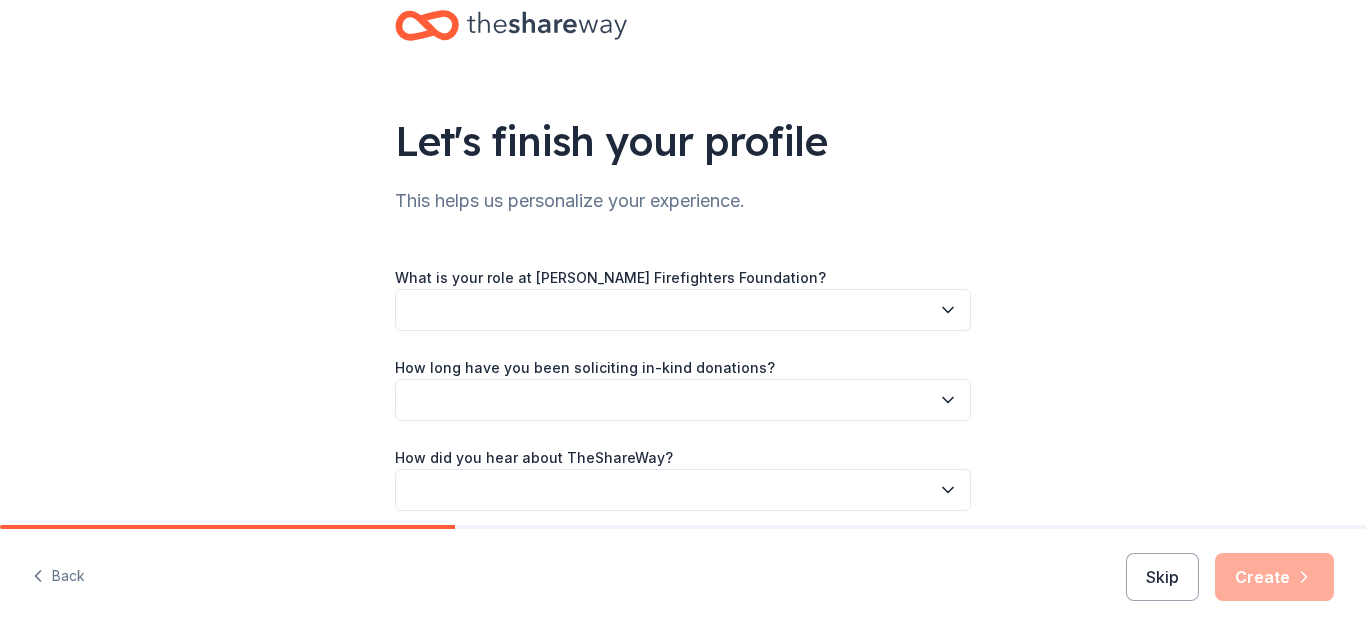 click 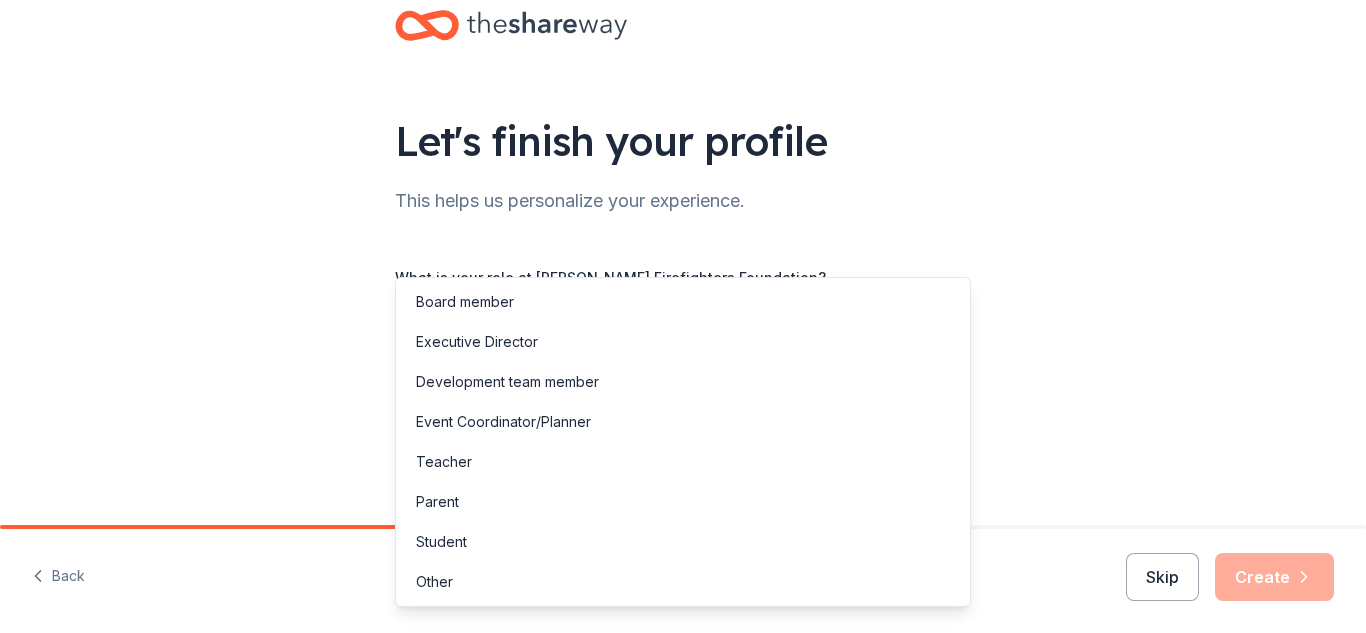 scroll, scrollTop: 128, scrollLeft: 0, axis: vertical 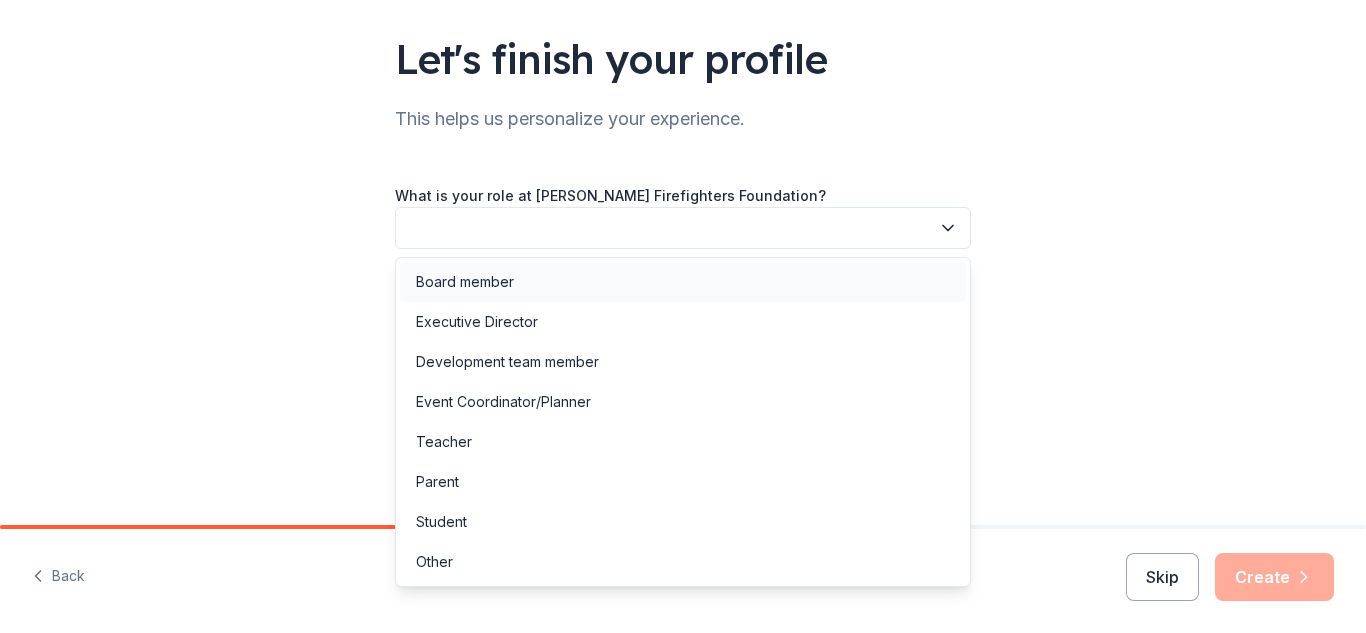 click on "Board member" at bounding box center (465, 282) 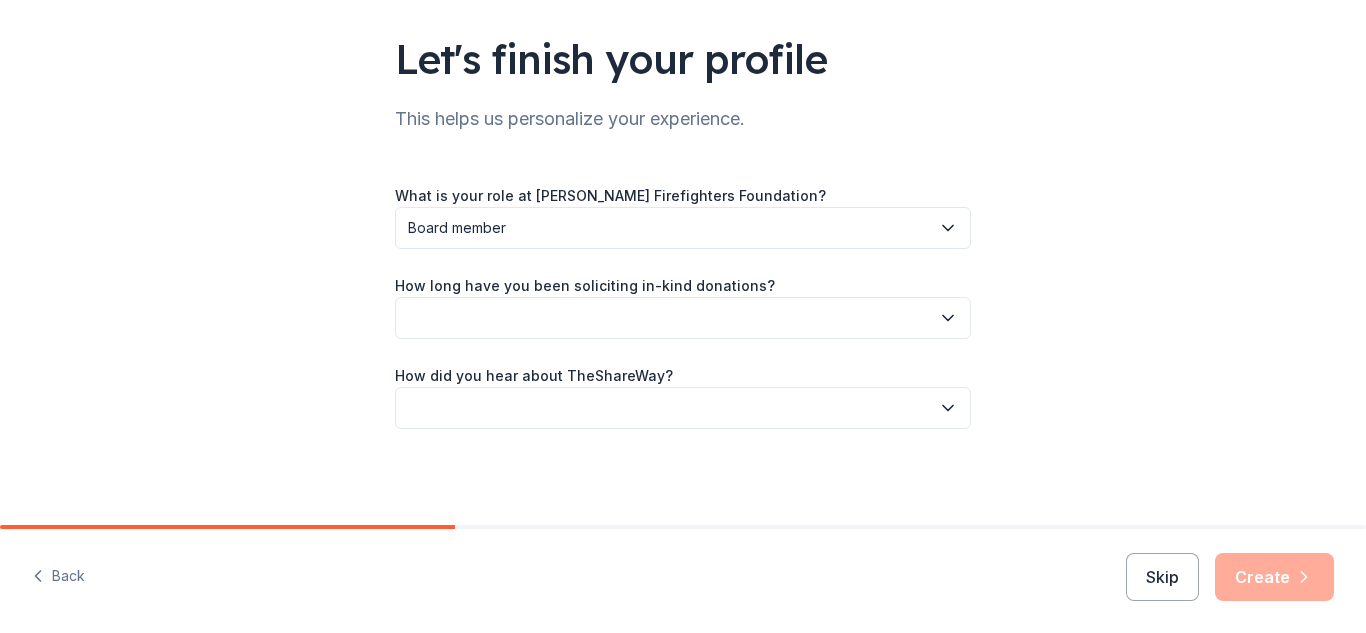 click at bounding box center [683, 318] 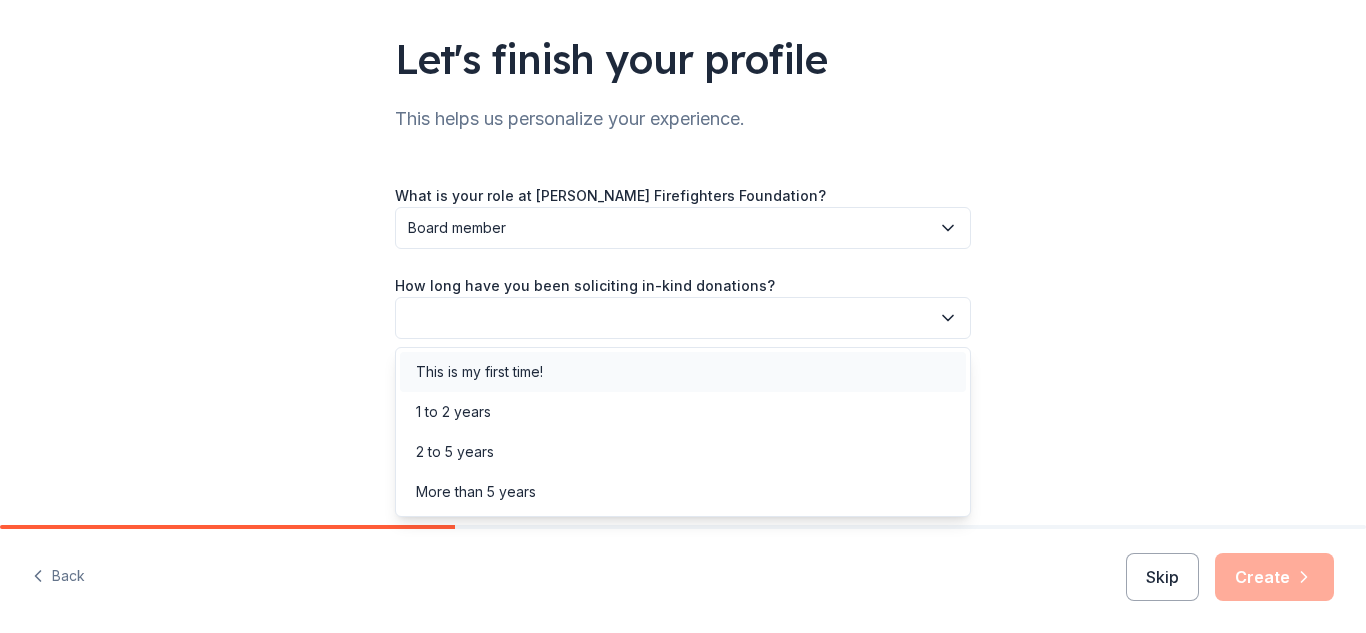 click on "This is my first time!" at bounding box center [479, 372] 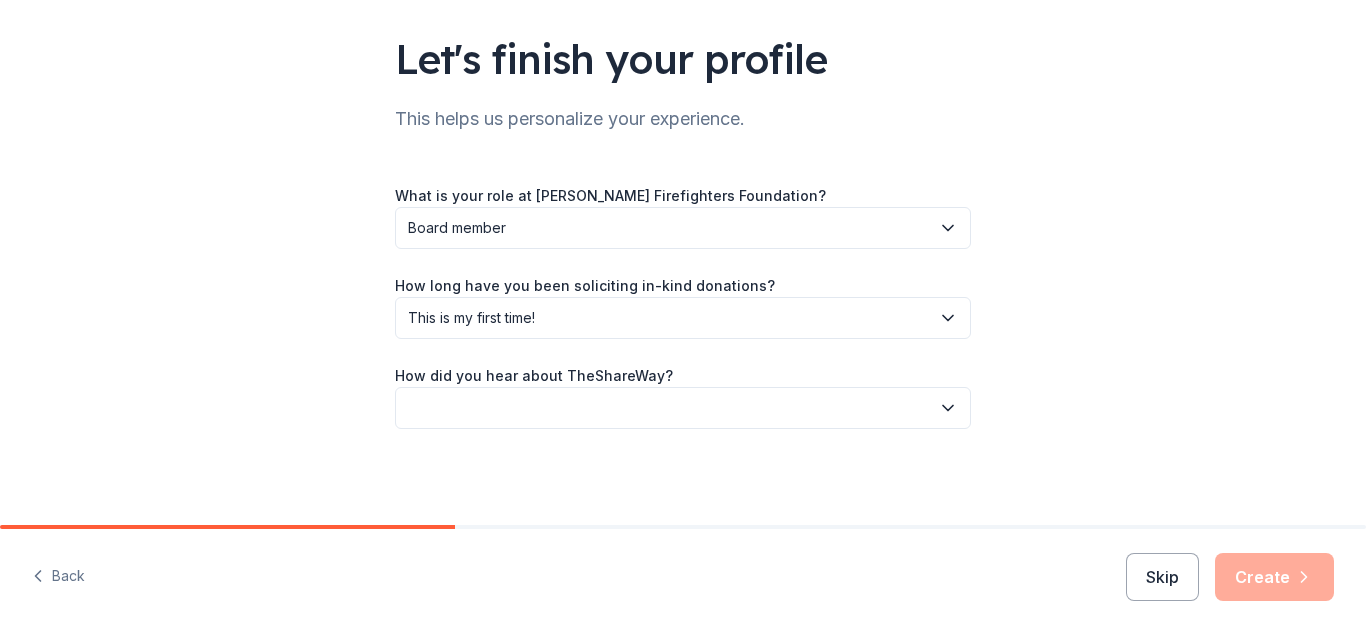 click at bounding box center [683, 408] 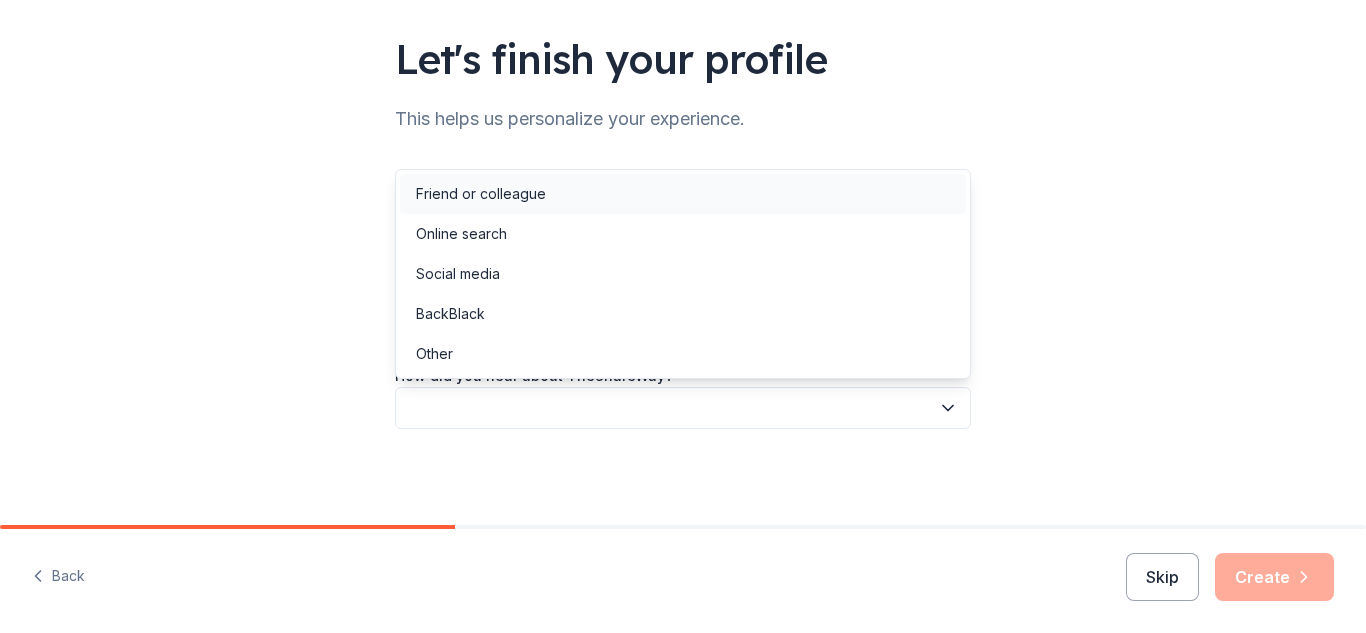 click on "Friend or colleague" at bounding box center [481, 194] 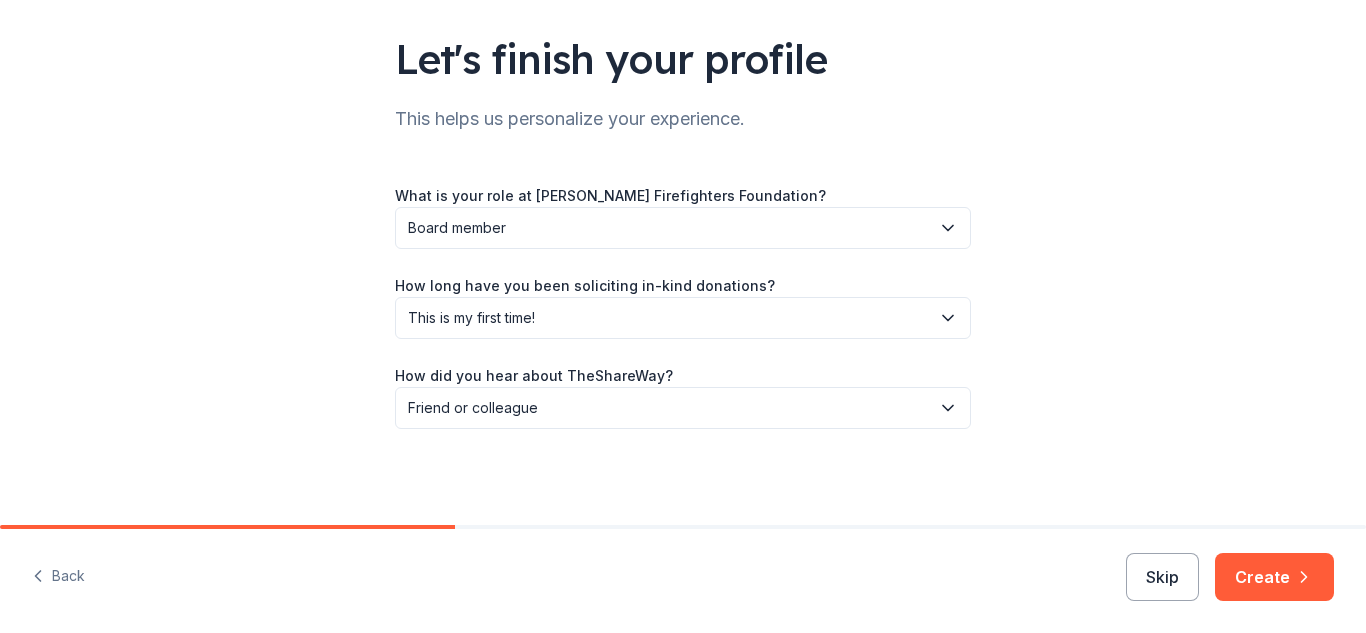 click on "Friend or colleague" at bounding box center [490, 198] 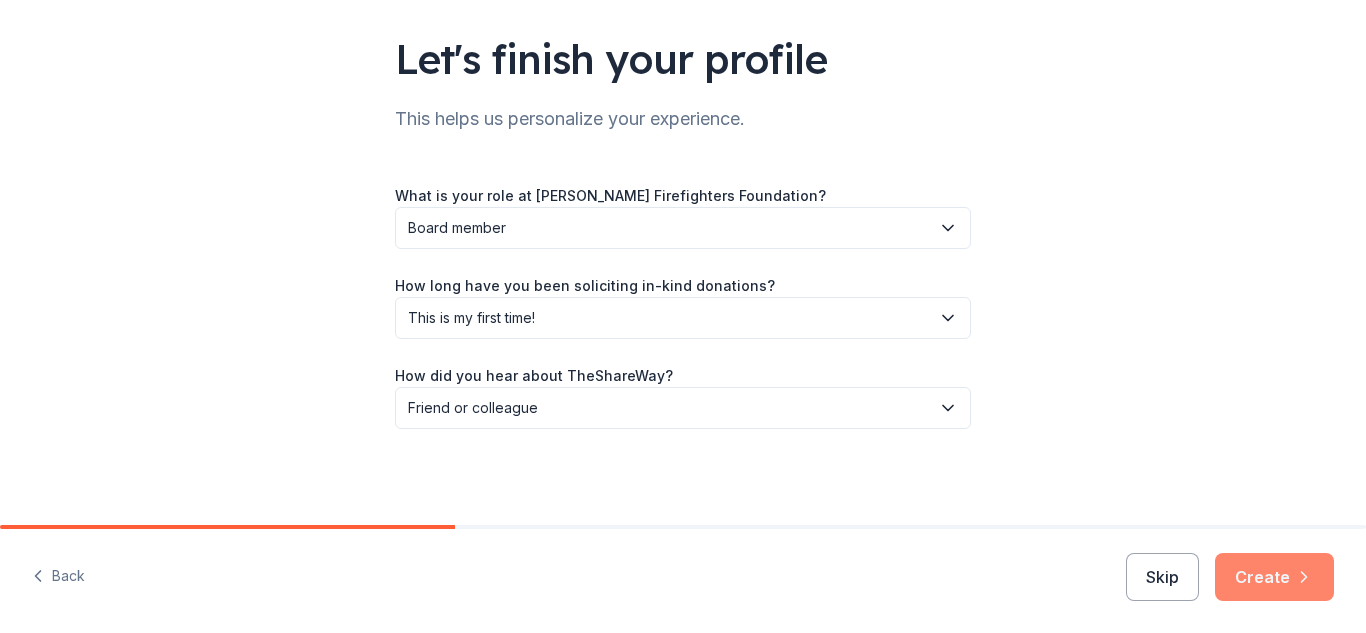 click on "Create" at bounding box center [1274, 577] 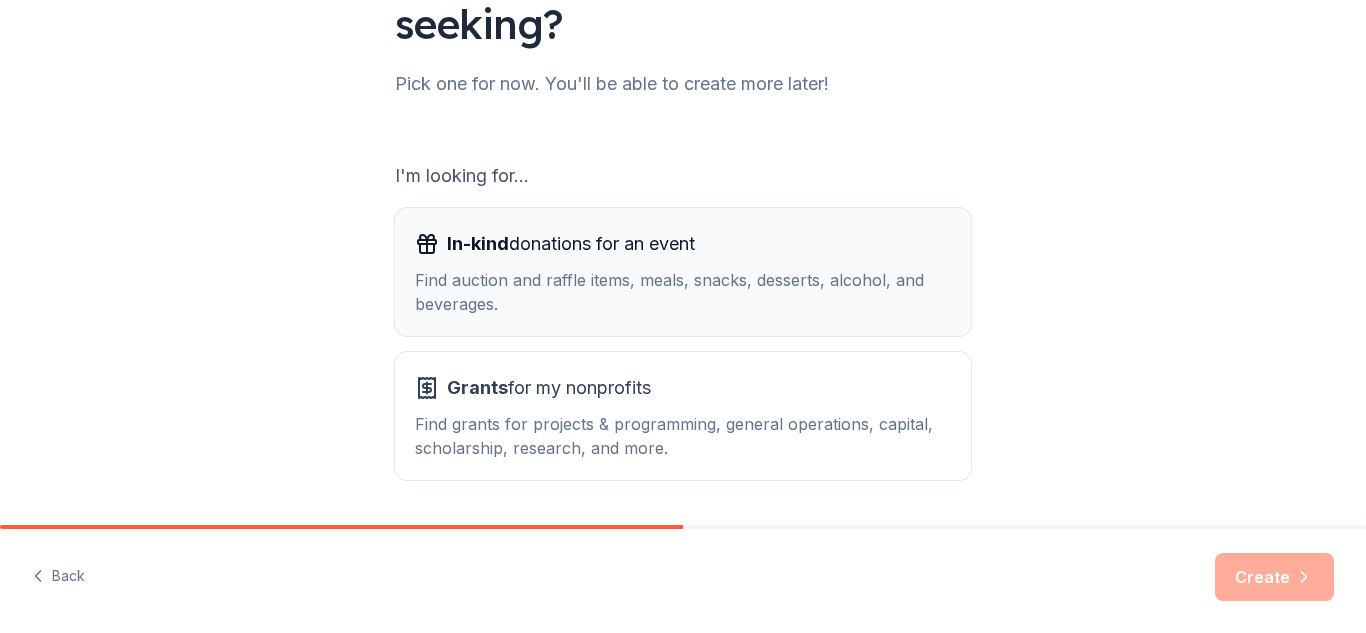 scroll, scrollTop: 282, scrollLeft: 0, axis: vertical 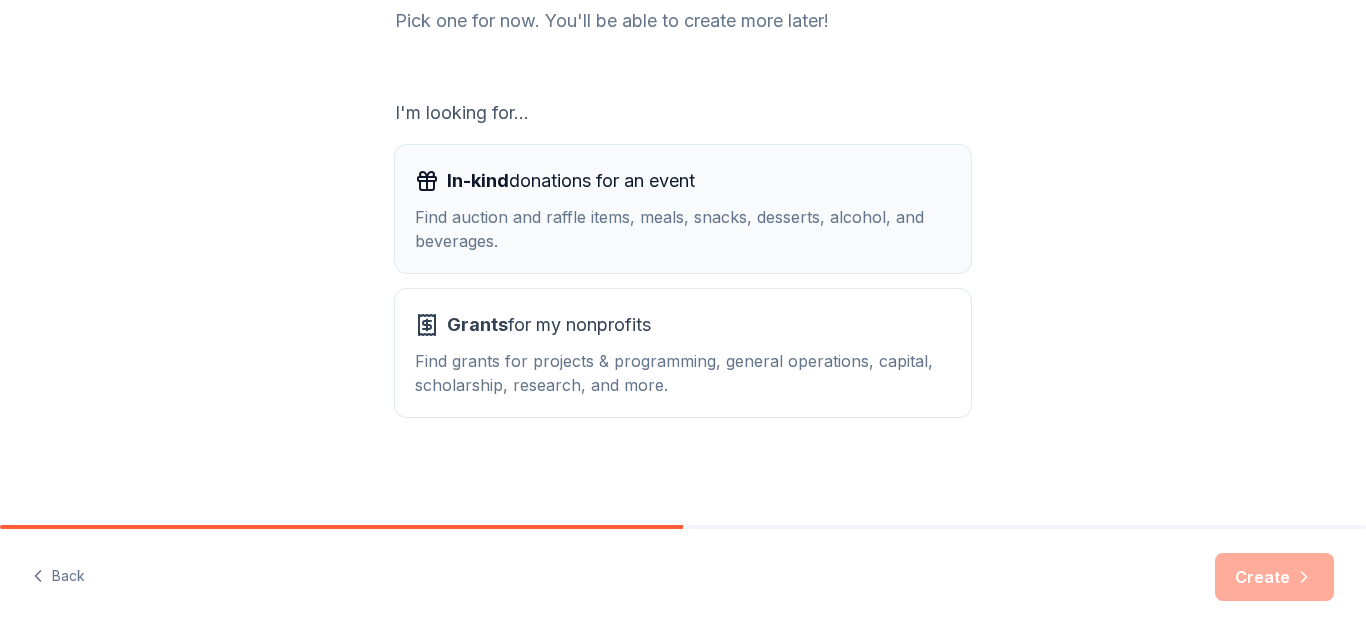 click on "Find auction and raffle items, meals, snacks, desserts, alcohol, and beverages." at bounding box center [683, 229] 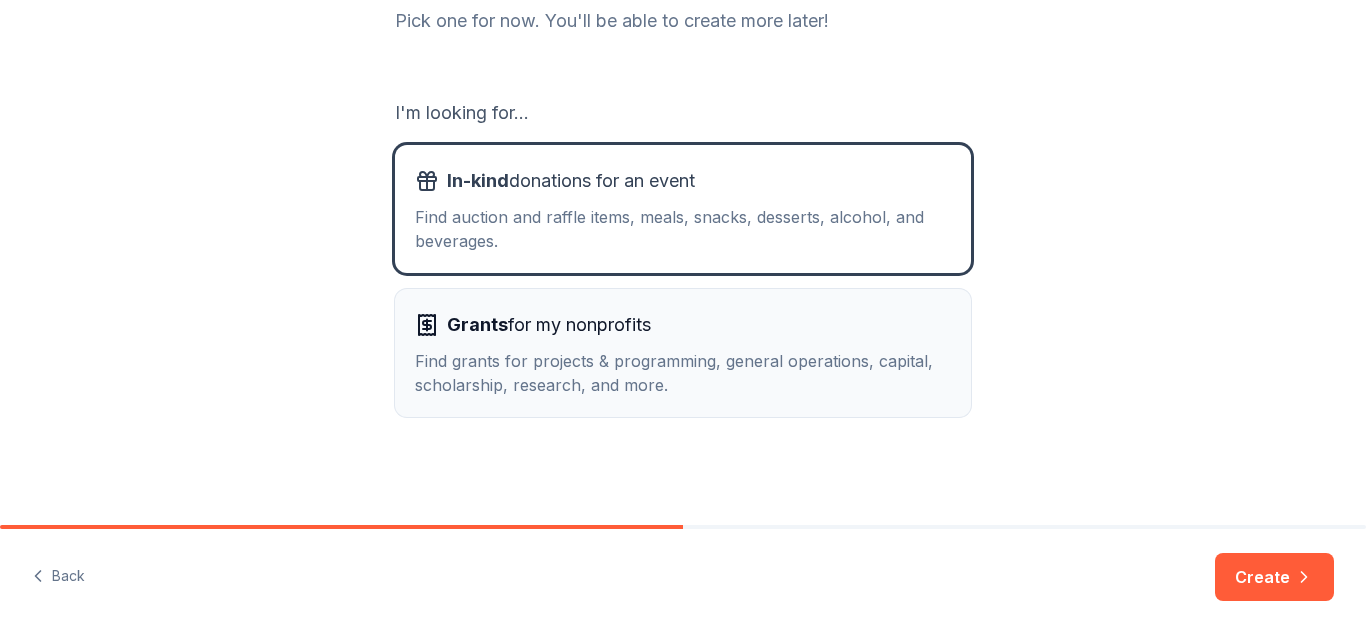click on "Grants  for my nonprofits" at bounding box center [549, 325] 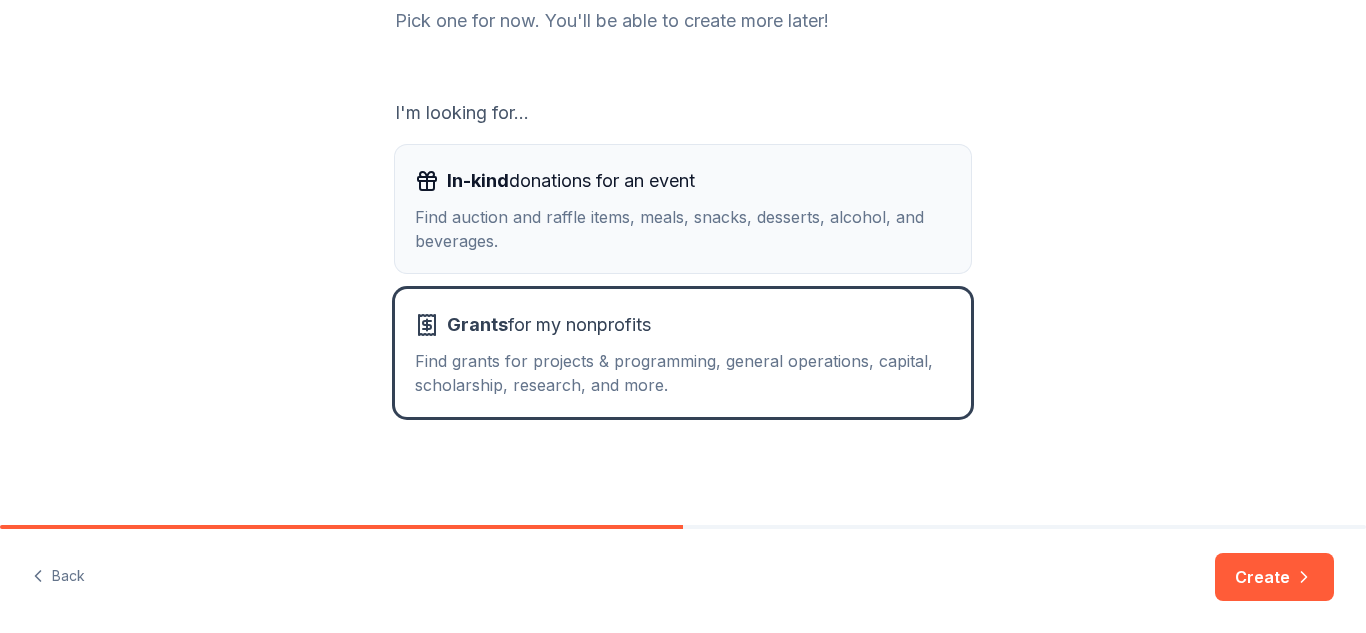 click on "In-kind  donations for an event Find auction and raffle items, meals, snacks, desserts, alcohol, and beverages." at bounding box center [683, 209] 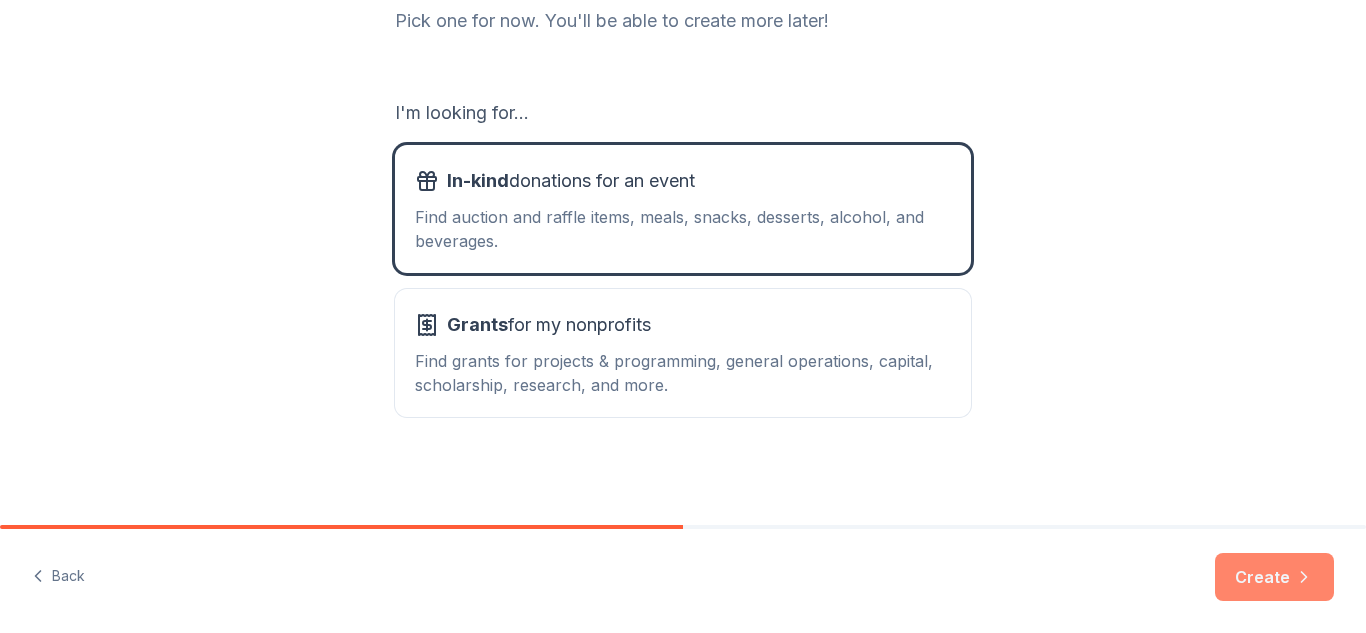 click on "Create" at bounding box center [1274, 577] 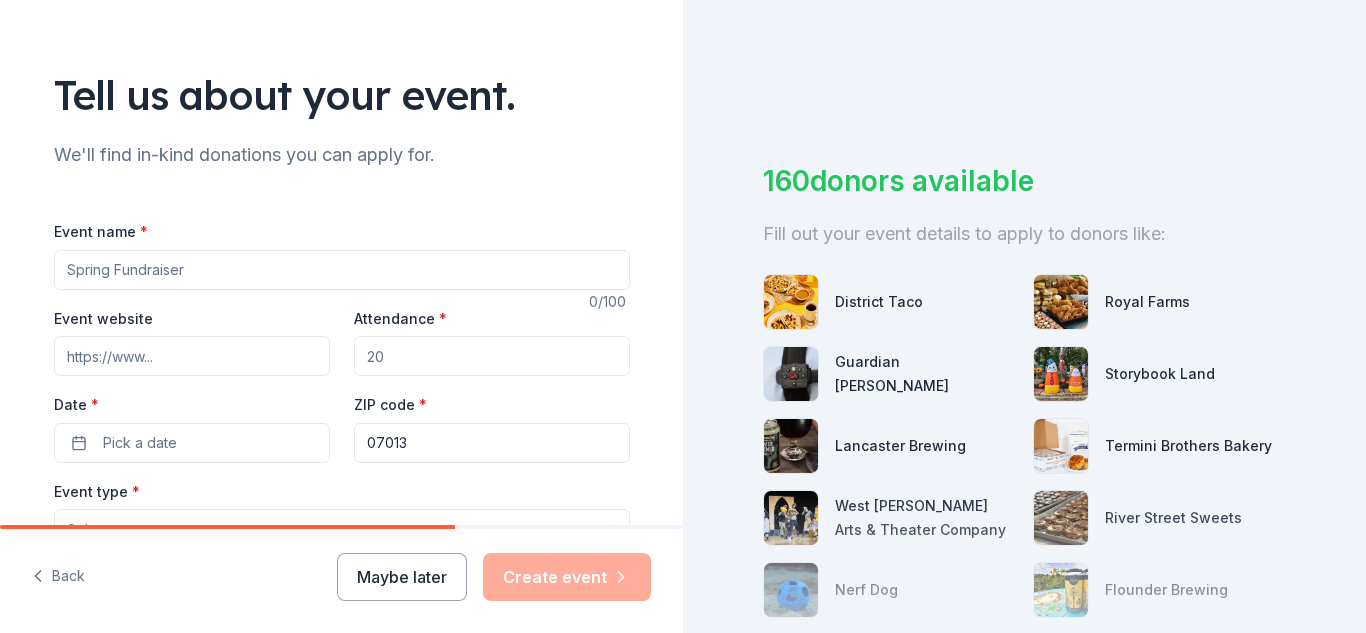 scroll, scrollTop: 169, scrollLeft: 0, axis: vertical 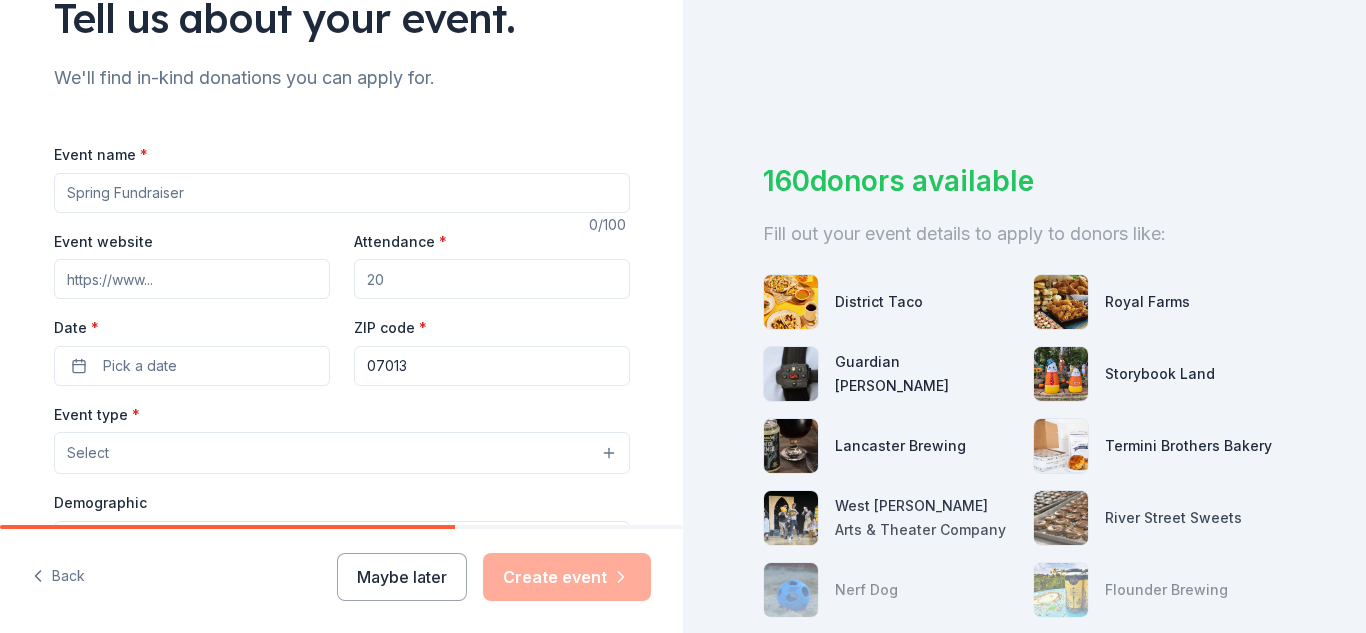 click on "Event name *" at bounding box center [342, 193] 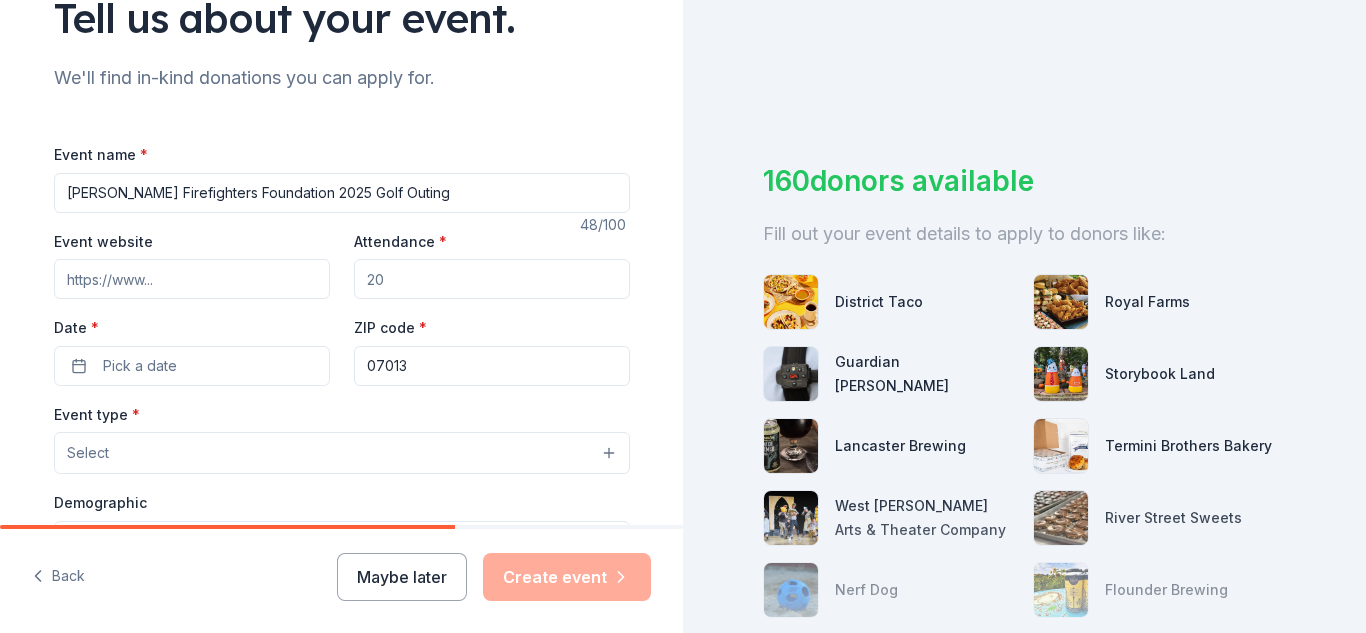 type on "[PERSON_NAME] Firefighters Foundation 2025 Golf Outing" 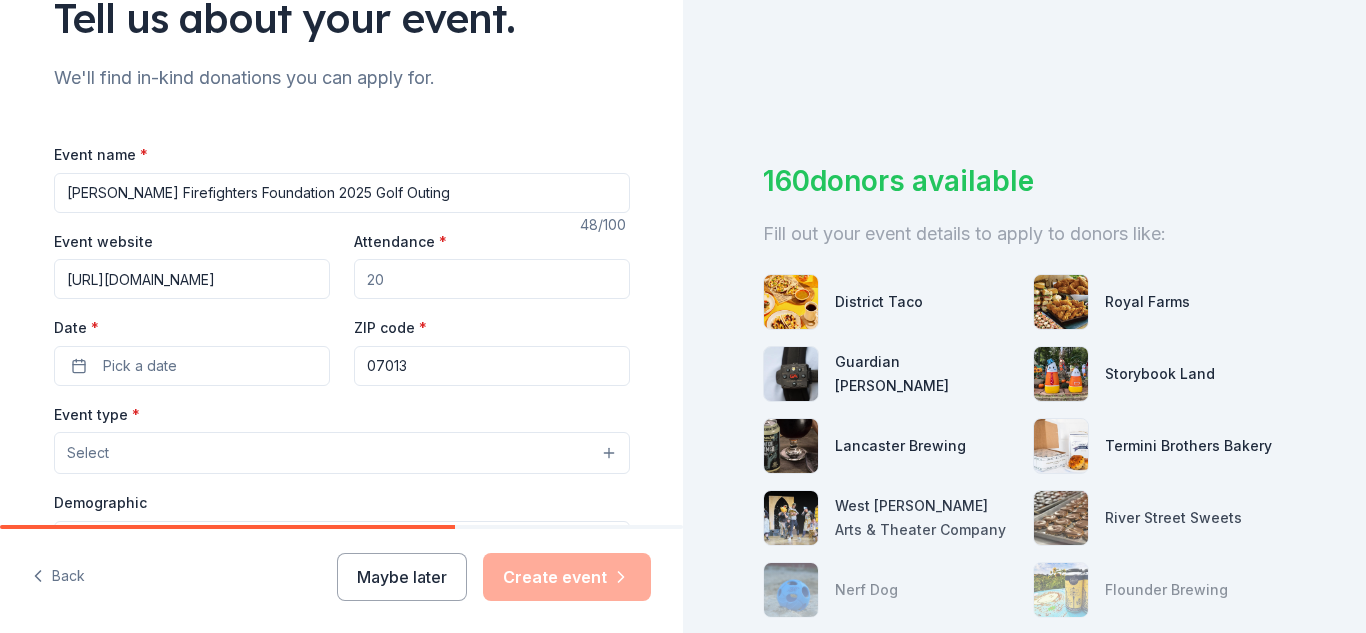 type on "[URL][DOMAIN_NAME]" 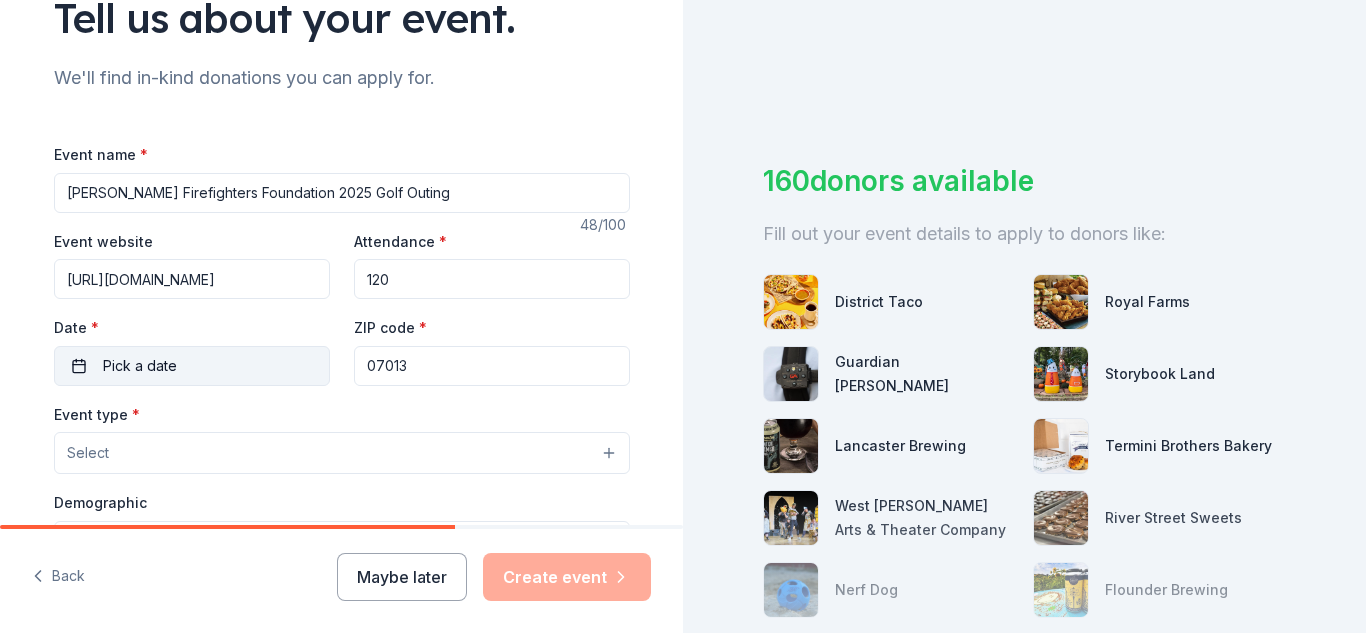 type on "120" 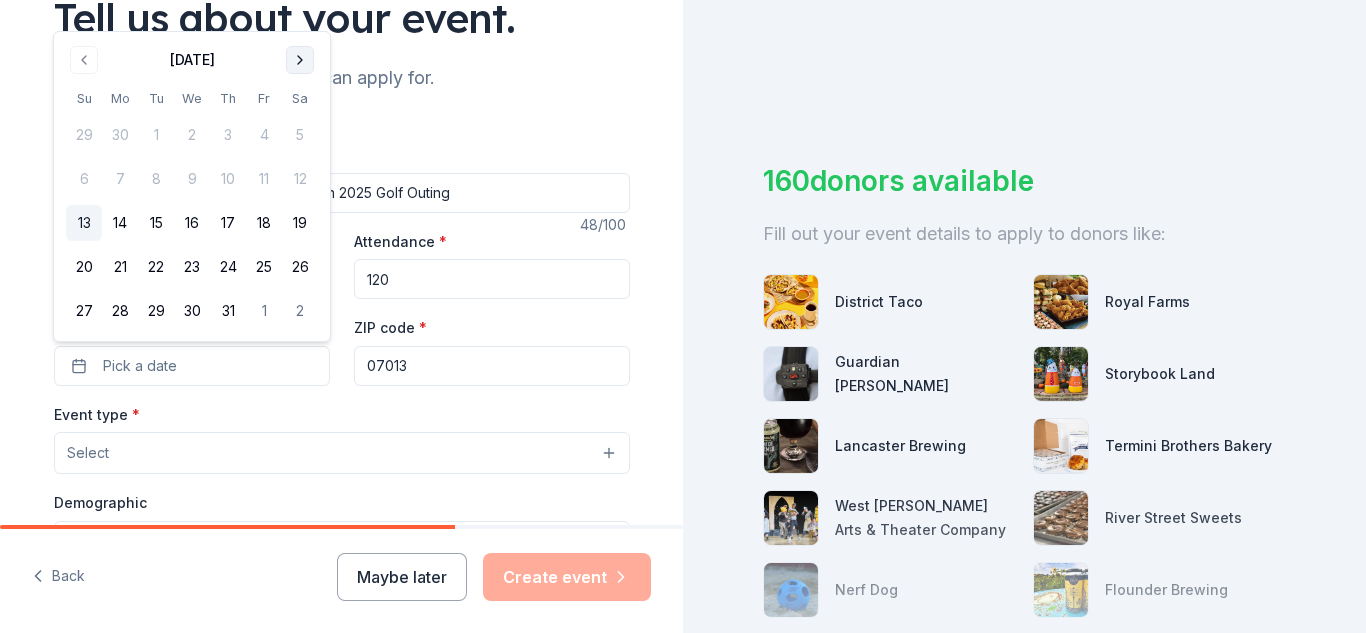 click at bounding box center [300, 60] 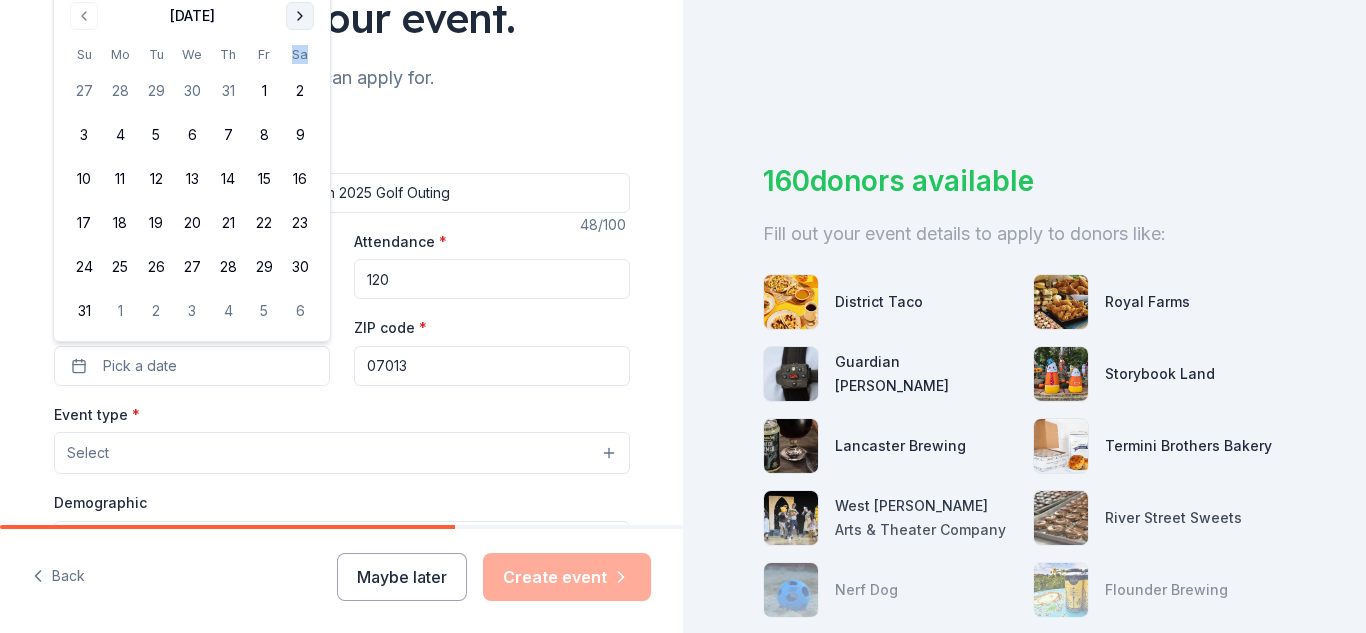 click at bounding box center [300, 16] 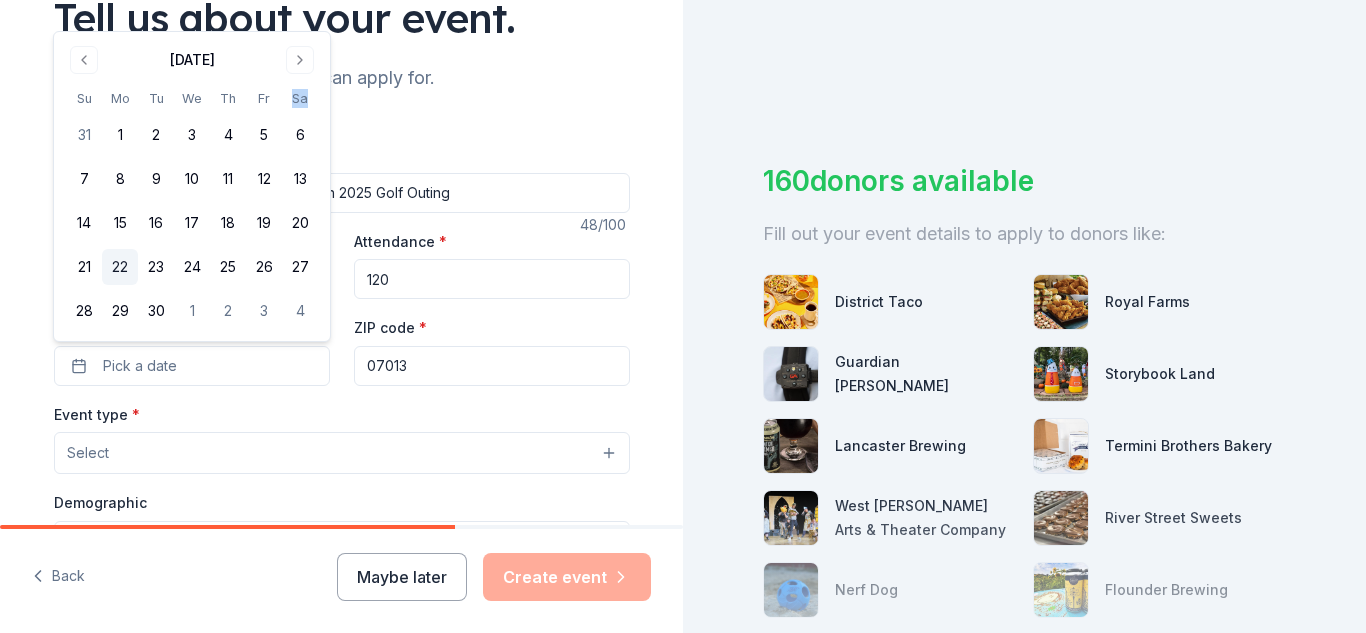 click on "22" at bounding box center (120, 267) 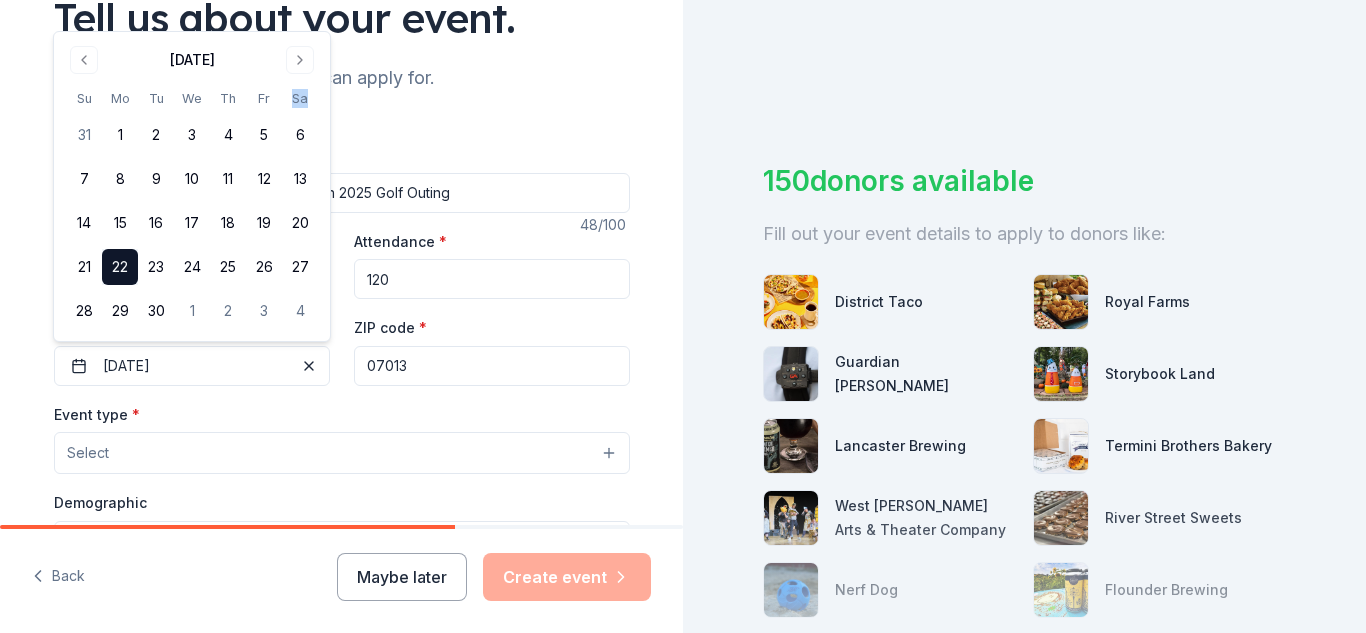 click on "Event type * Select" at bounding box center (342, 438) 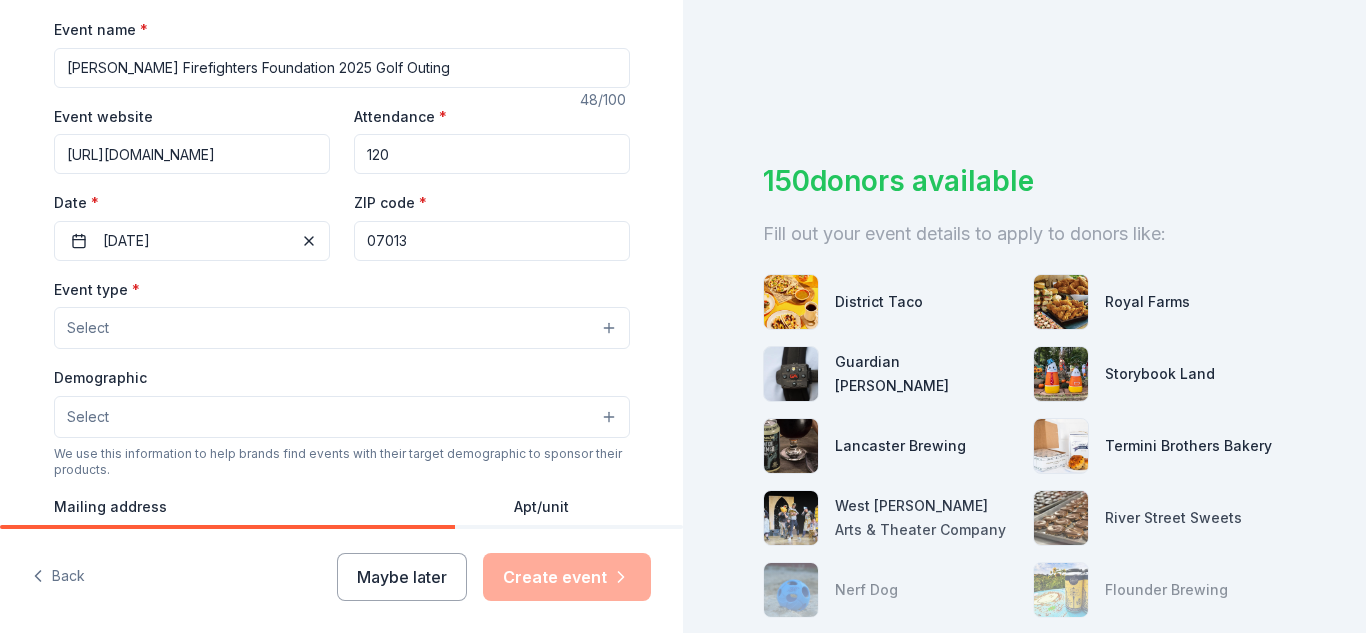 scroll, scrollTop: 319, scrollLeft: 0, axis: vertical 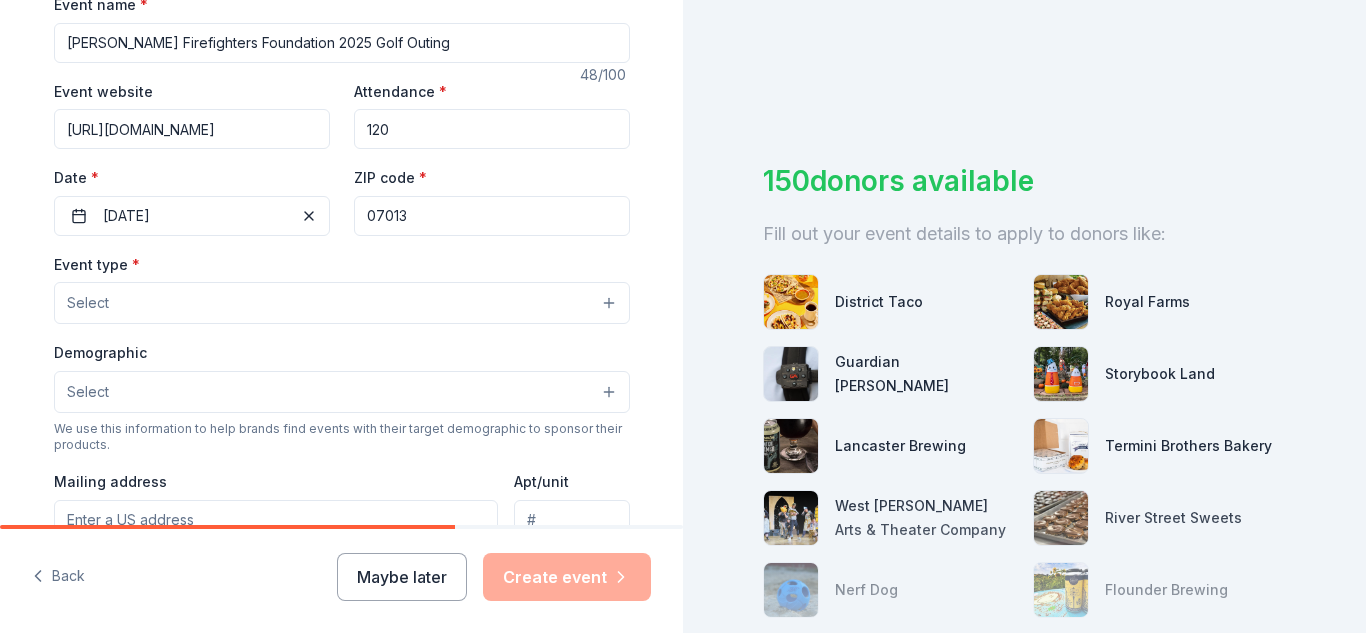 click on "Select" at bounding box center (342, 303) 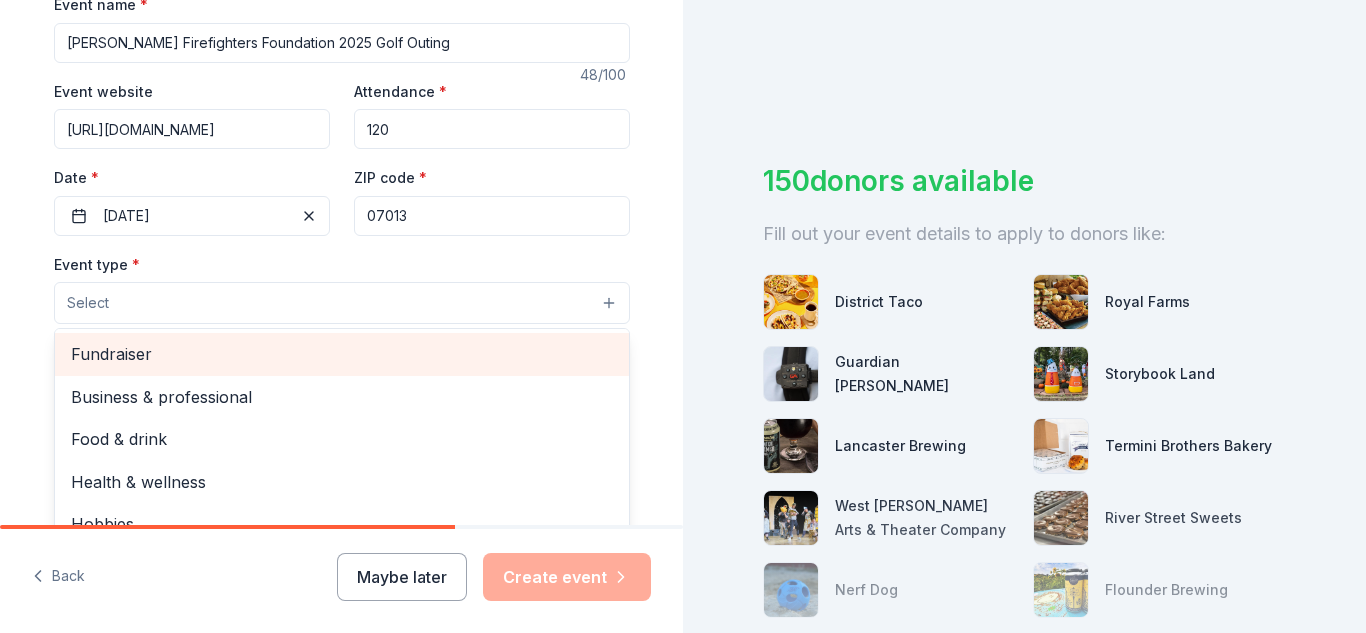 click on "Fundraiser" at bounding box center [342, 354] 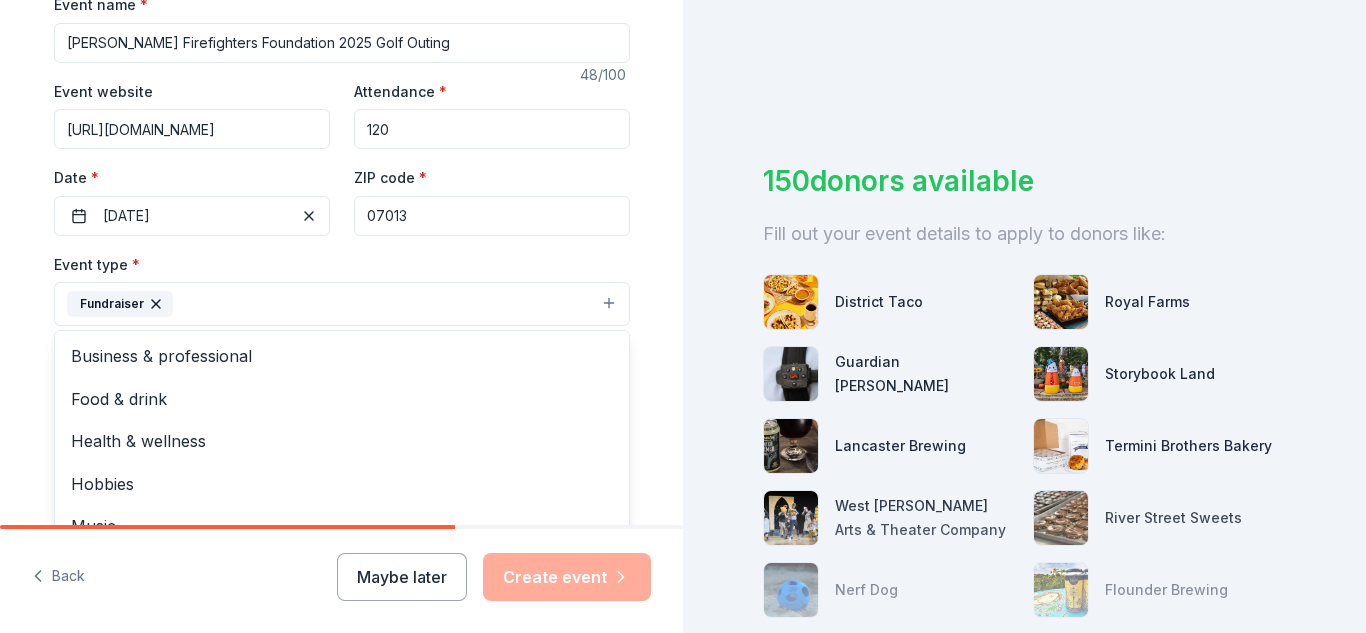 click on "Tell us about your event. We'll find in-kind donations you can apply for. Event name * [PERSON_NAME] Firefighters Foundation 2025 Golf Outing 48 /100 Event website [URL][DOMAIN_NAME] Attendance * 120 Date * [DATE] ZIP code * 07013 Event type * Fundraiser Business & professional Food & drink Health & wellness Hobbies Music Performing & visual arts Demographic Select We use this information to help brands find events with their target demographic to sponsor their products. Mailing address Apt/unit Description What are you looking for? * Auction & raffle Meals Snacks Desserts Alcohol Beverages Send me reminders Email me reminders of donor application deadlines Recurring event" at bounding box center [342, 347] 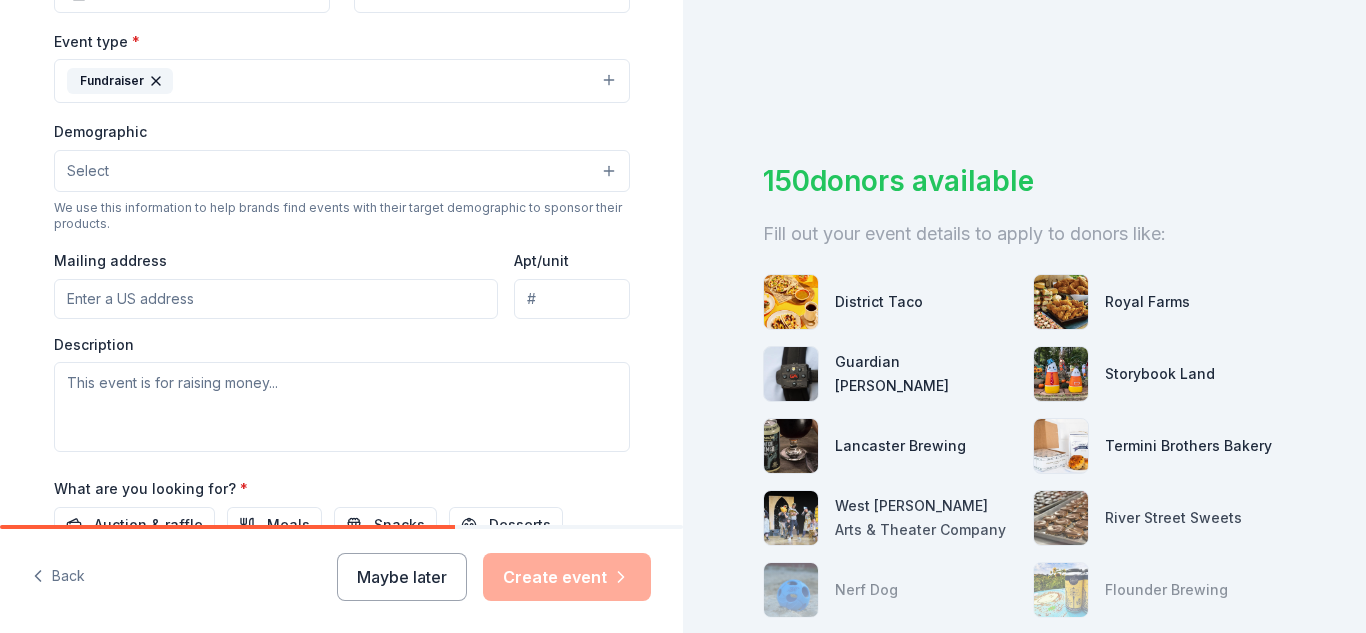 scroll, scrollTop: 561, scrollLeft: 0, axis: vertical 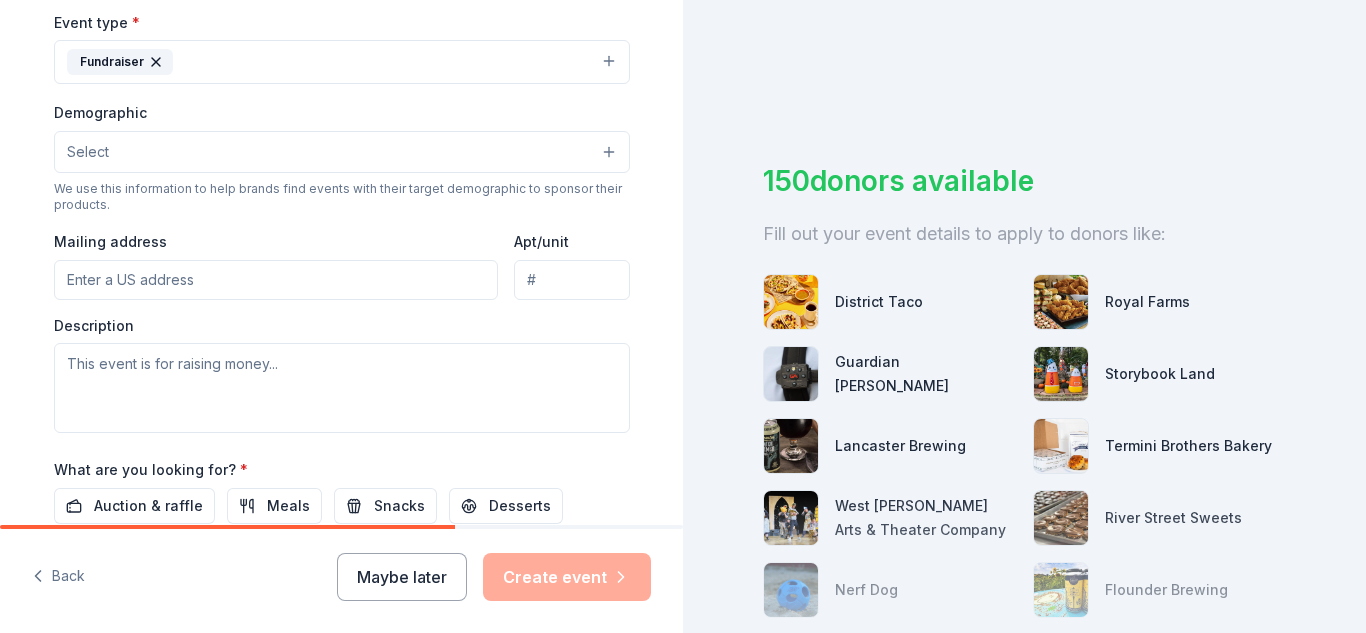 click on "Fundraiser" at bounding box center (342, 62) 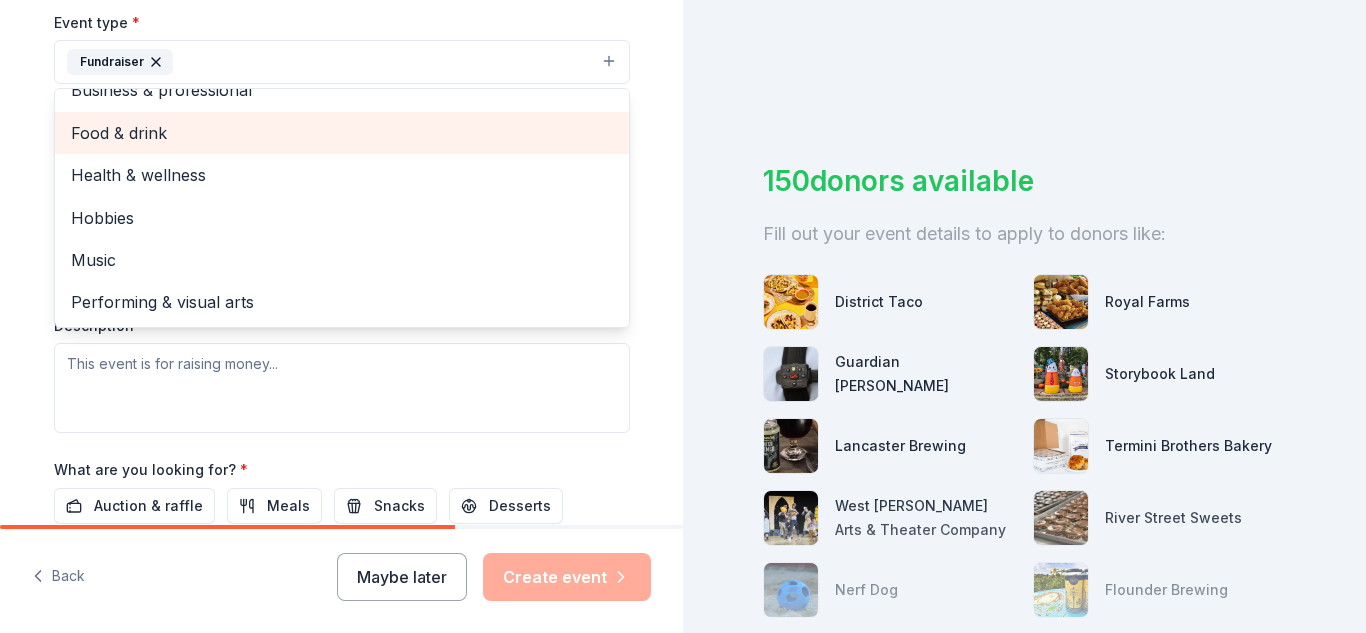 scroll, scrollTop: 0, scrollLeft: 0, axis: both 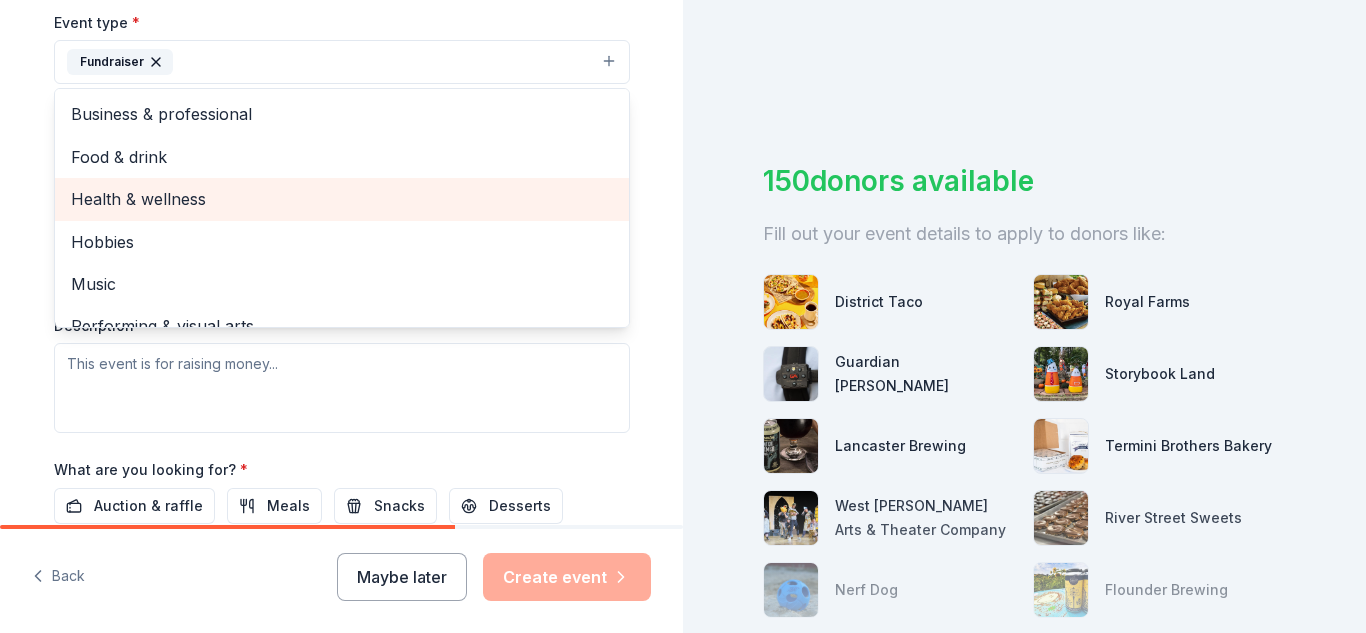 click on "Health & wellness" at bounding box center [342, 199] 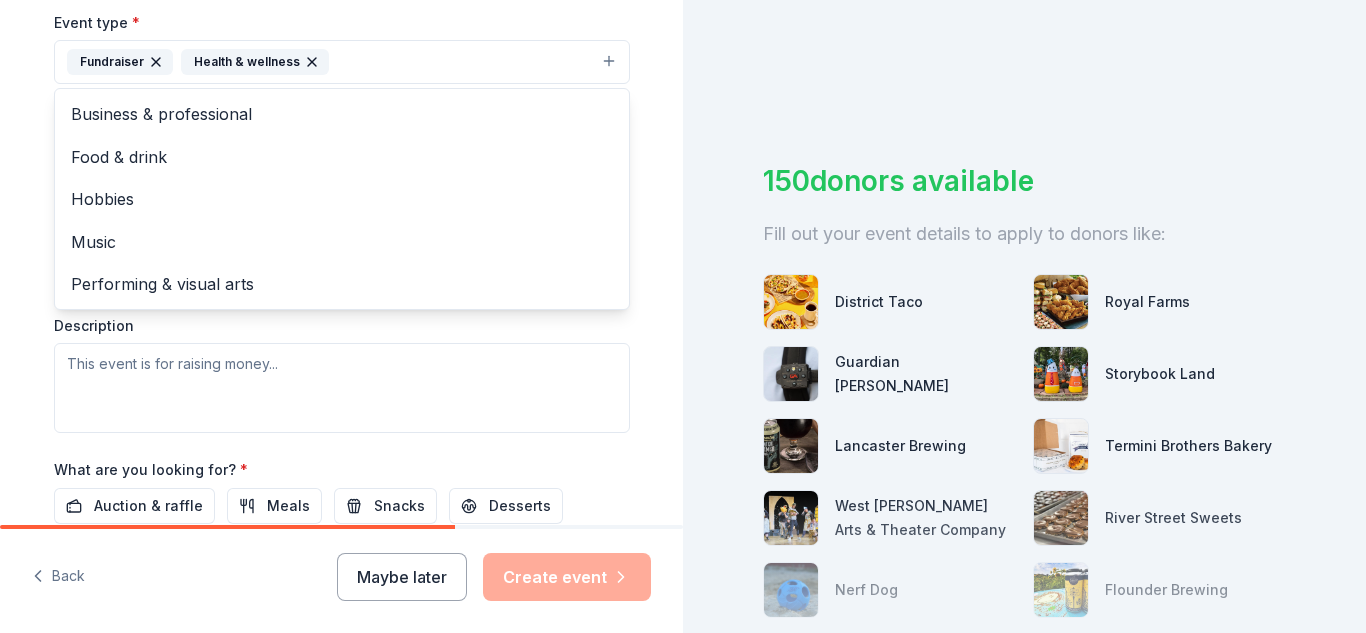 click on "Tell us about your event. We'll find in-kind donations you can apply for. Event name * [PERSON_NAME] Firefighters Foundation 2025 Golf Outing 48 /100 Event website [URL][DOMAIN_NAME] Attendance * 120 Date * [DATE] ZIP code * 07013 Event type * Fundraiser Health & wellness Business & professional Food & drink Hobbies Music Performing & visual arts Demographic Select We use this information to help brands find events with their target demographic to sponsor their products. Mailing address Apt/unit Description What are you looking for? * Auction & raffle Meals Snacks Desserts Alcohol Beverages Send me reminders Email me reminders of donor application deadlines Recurring event" at bounding box center [341, 105] 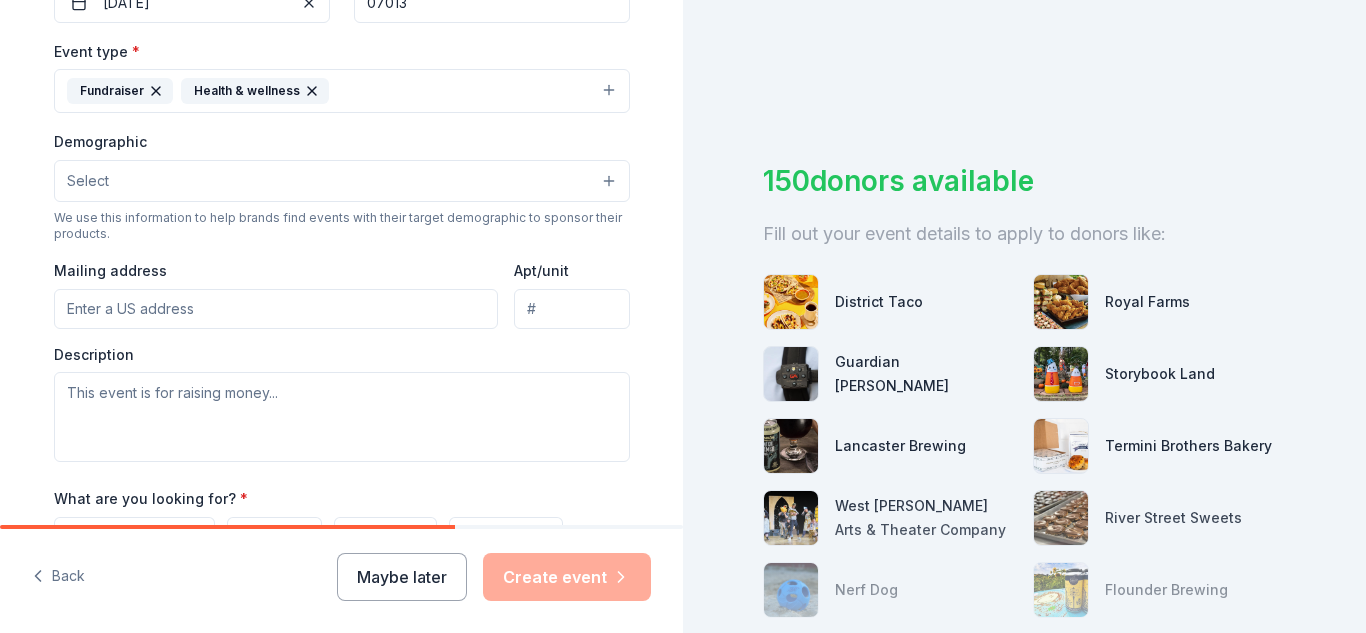 scroll, scrollTop: 533, scrollLeft: 0, axis: vertical 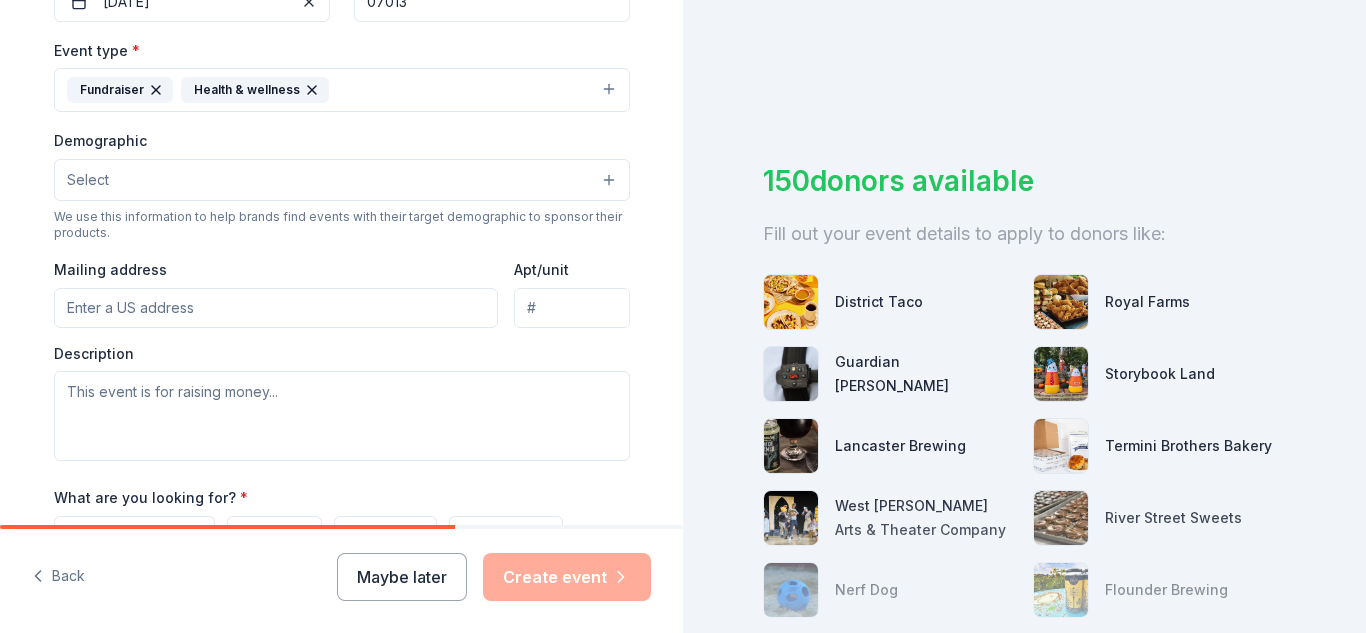 click on "Select" at bounding box center [342, 180] 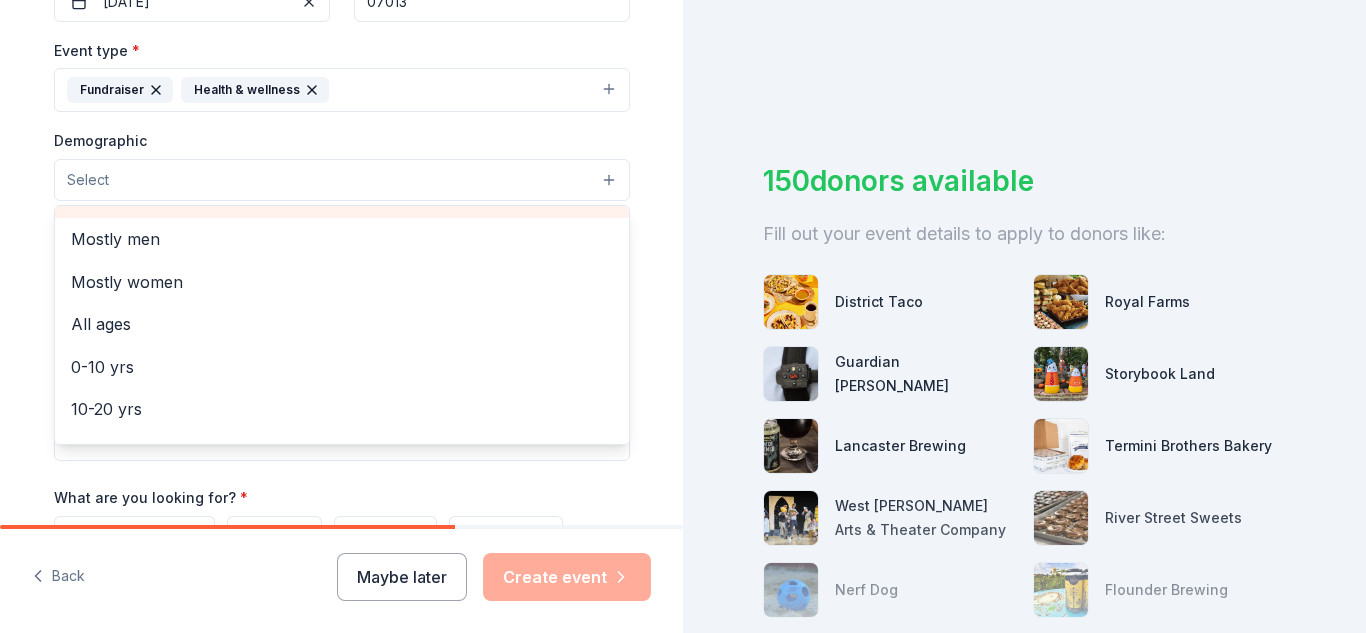scroll, scrollTop: 0, scrollLeft: 0, axis: both 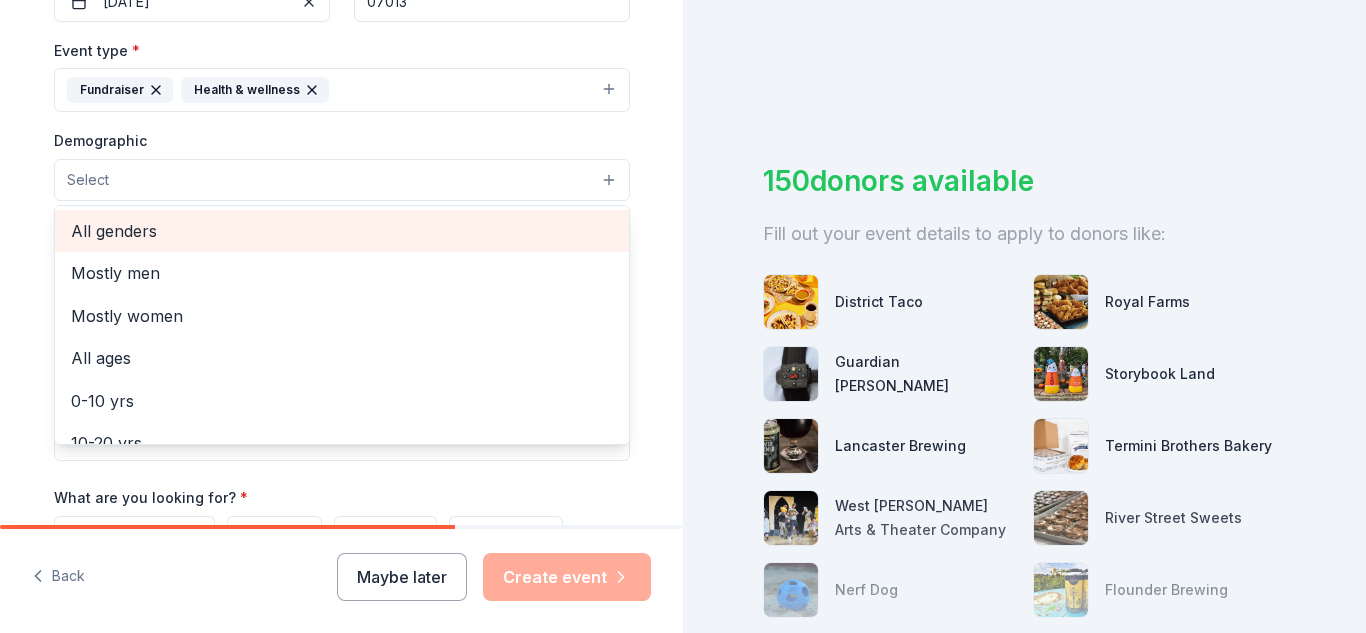 click on "All genders" at bounding box center [342, 231] 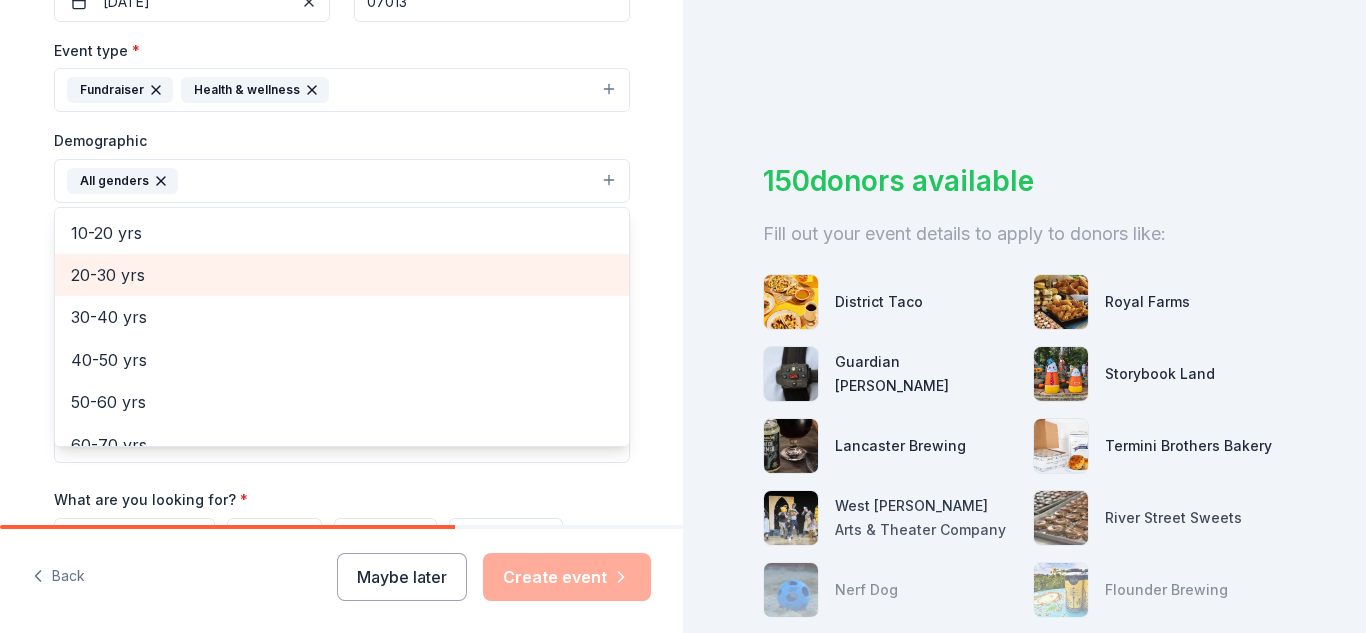 scroll, scrollTop: 171, scrollLeft: 0, axis: vertical 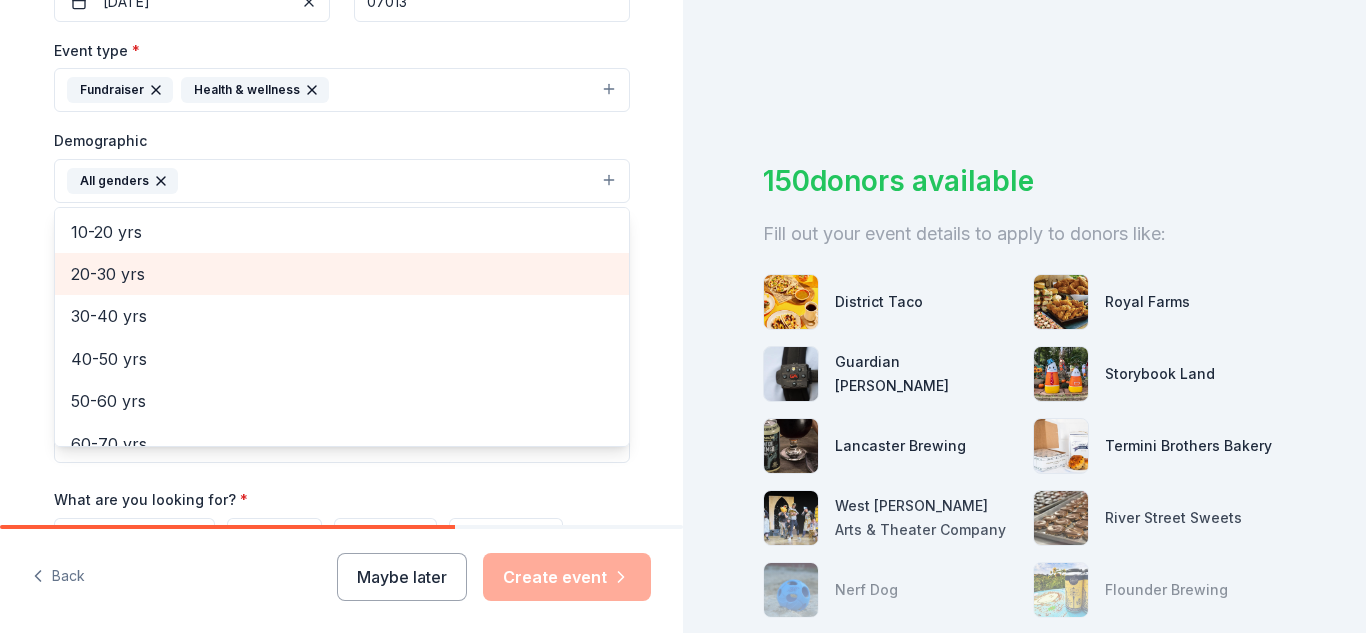 click on "20-30 yrs" at bounding box center (342, 274) 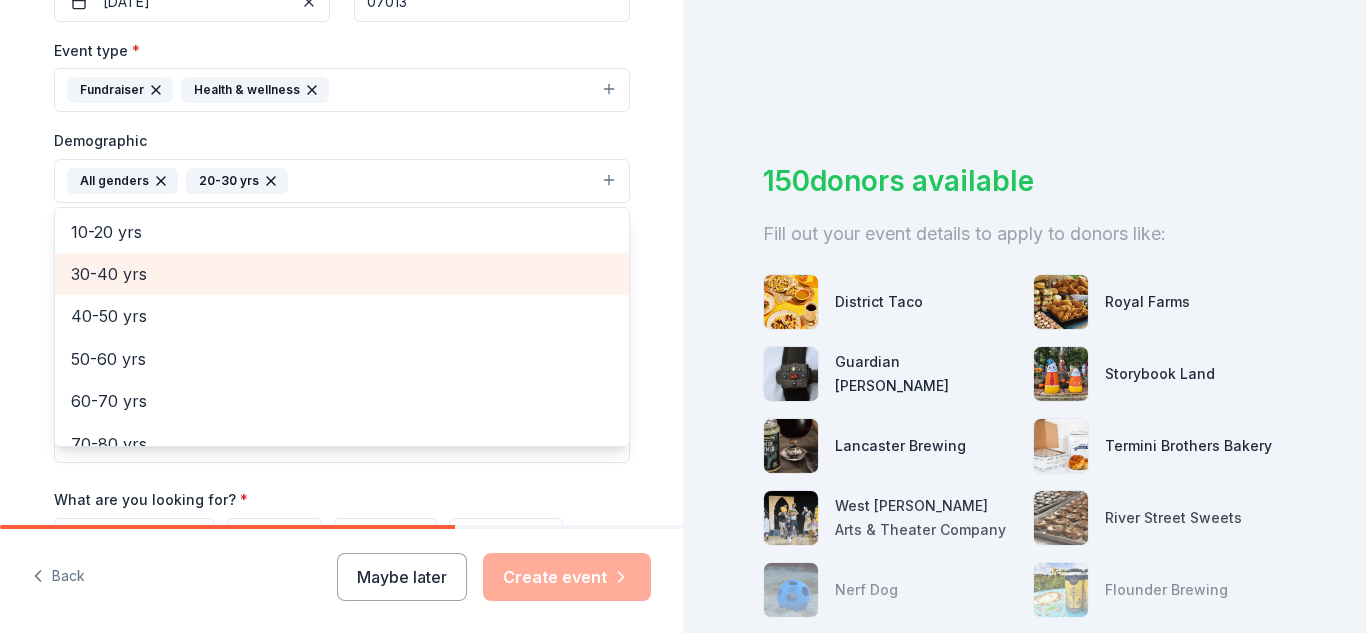 click on "30-40 yrs" at bounding box center (342, 274) 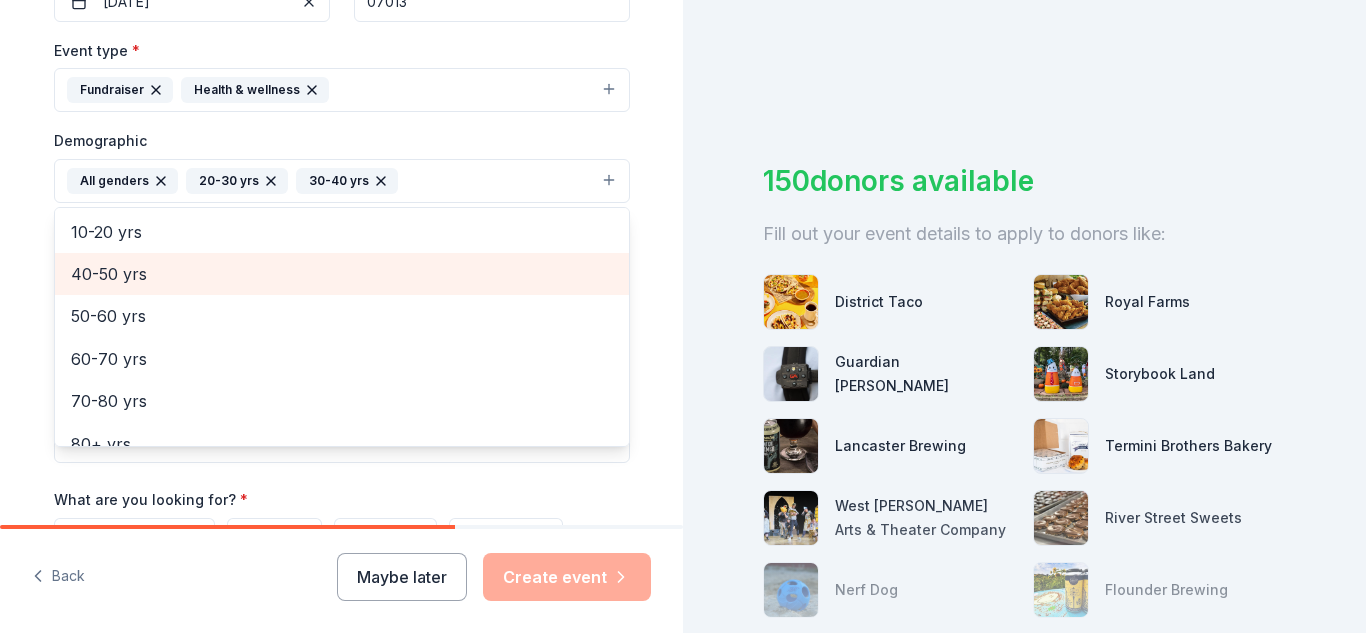 click on "40-50 yrs" at bounding box center [342, 274] 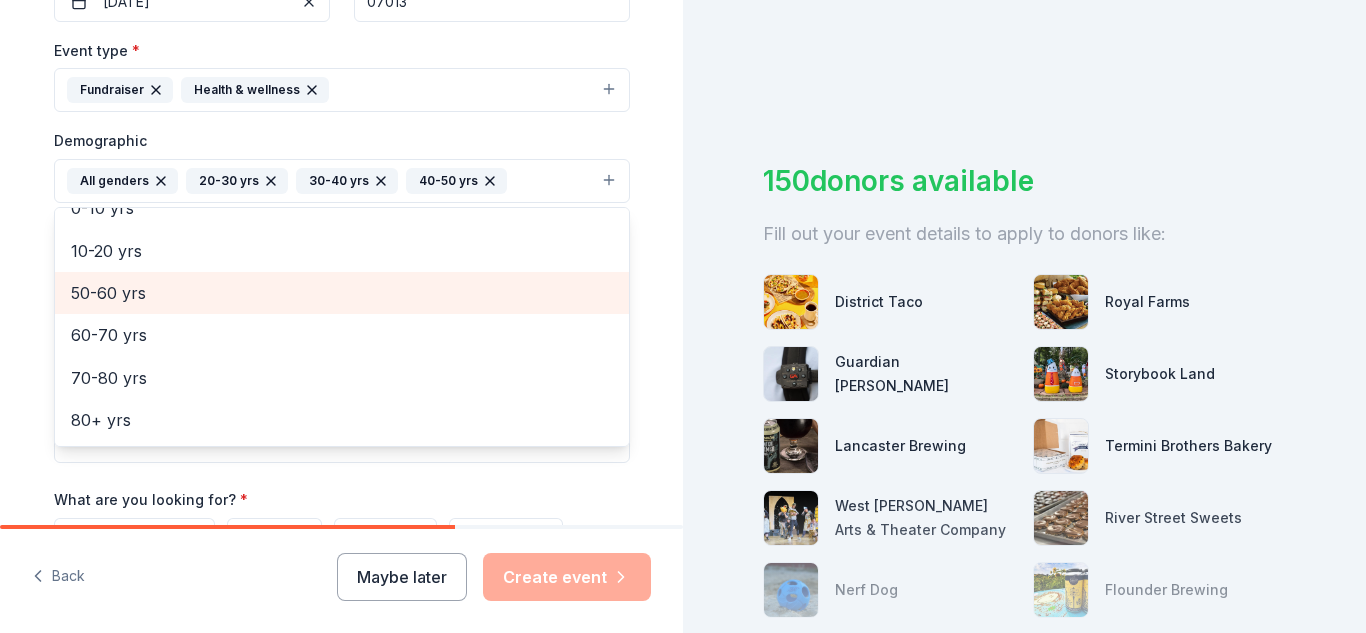 click on "50-60 yrs" at bounding box center (342, 293) 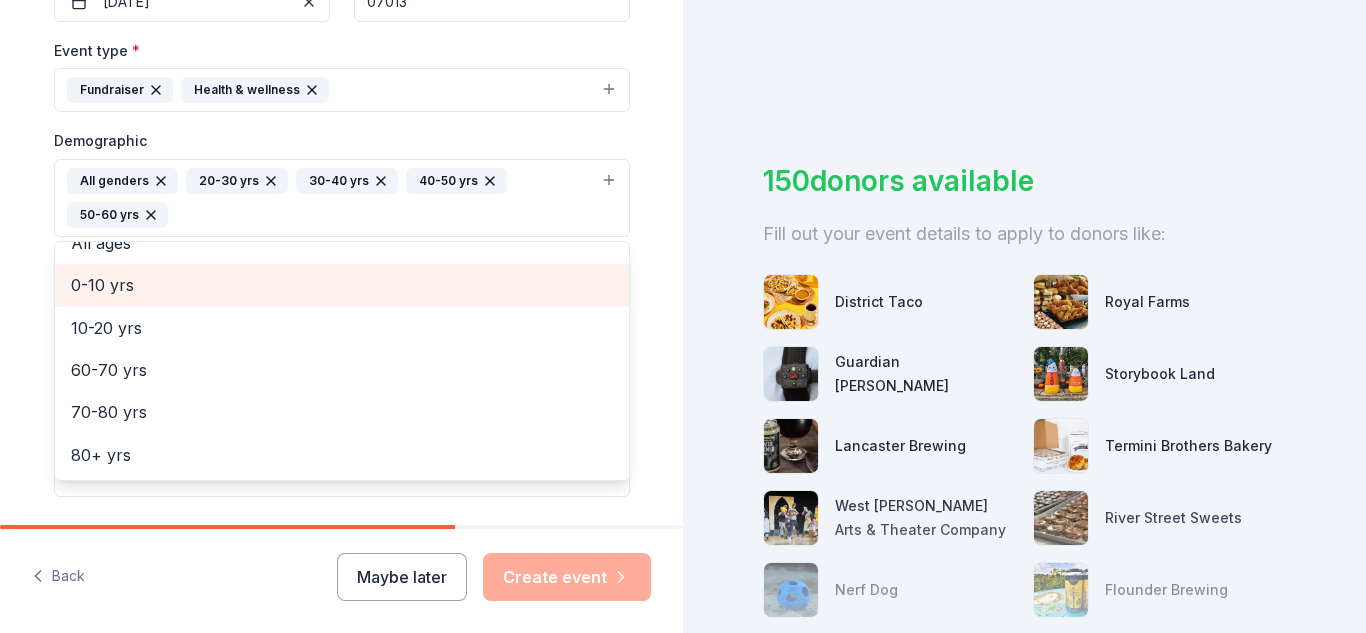 scroll, scrollTop: 109, scrollLeft: 0, axis: vertical 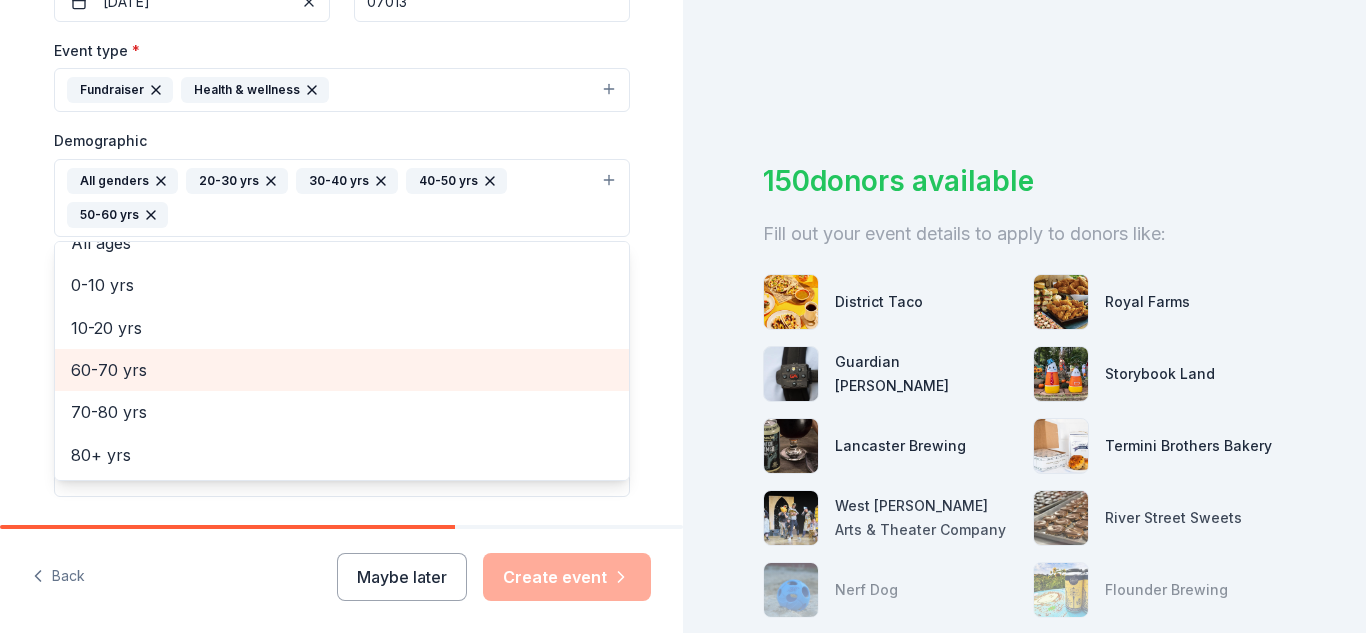 click on "60-70 yrs" at bounding box center [342, 370] 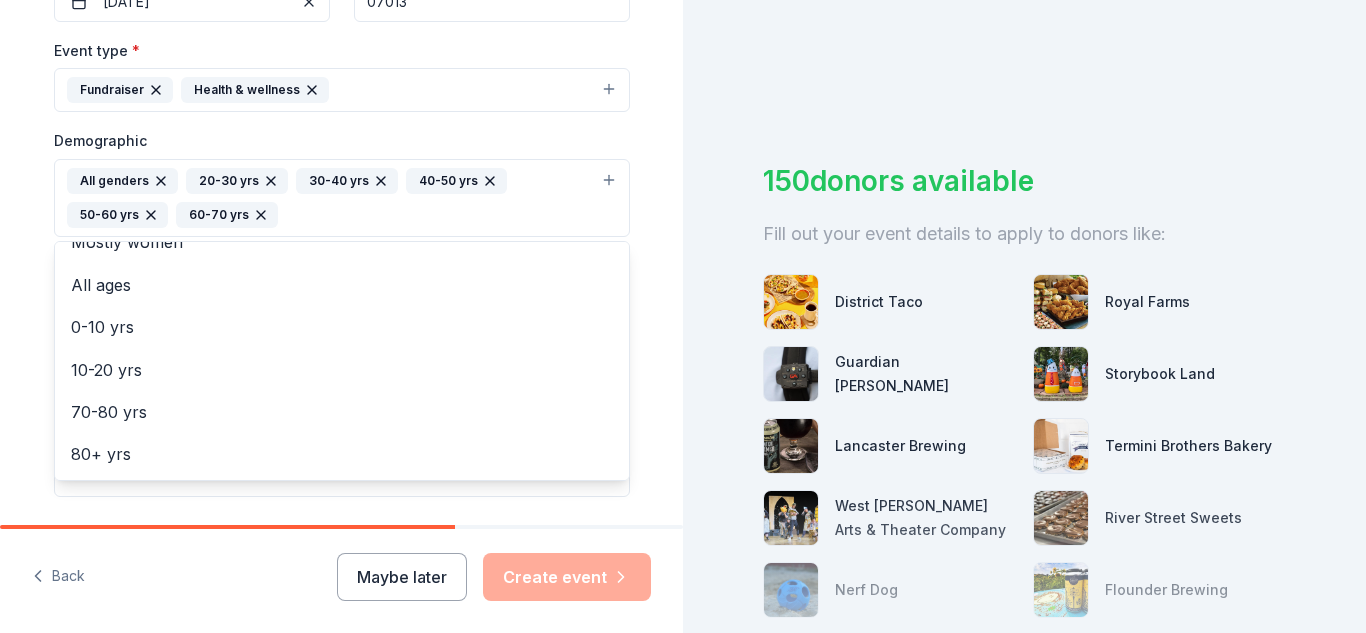 click on "Tell us about your event. We'll find in-kind donations you can apply for. Event name * [PERSON_NAME] Firefighters Foundation 2025 Golf Outing 48 /100 Event website [URL][DOMAIN_NAME] Attendance * 120 Date * [DATE] ZIP code * 07013 Event type * Fundraiser Health & wellness Demographic All genders 20-30 yrs 30-40 yrs 40-50 yrs 50-60 yrs 60-70 yrs Mostly men Mostly women All ages [DEMOGRAPHIC_DATA] yrs 10-20 yrs 70-80 yrs 80+ yrs We use this information to help brands find events with their target demographic to sponsor their products. Mailing address Apt/unit Description What are you looking for? * Auction & raffle Meals Snacks Desserts Alcohol Beverages Send me reminders Email me reminders of donor application deadlines Recurring event" at bounding box center [342, 151] 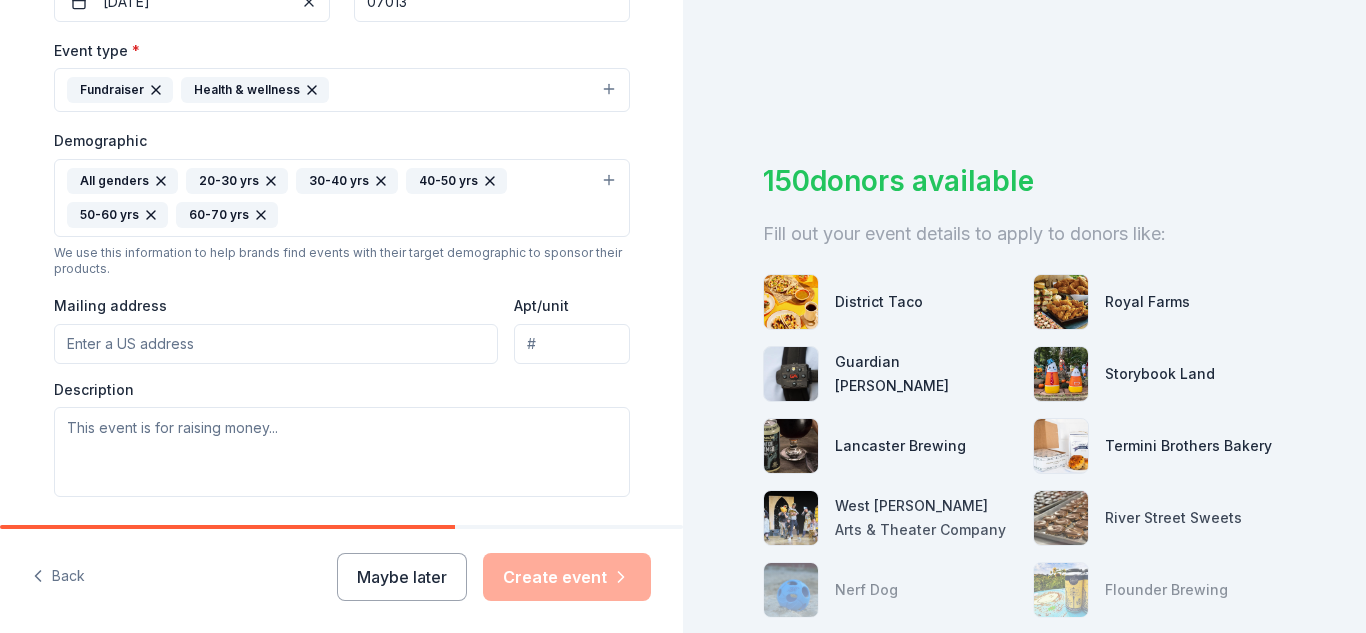 click on "Mailing address" at bounding box center [276, 344] 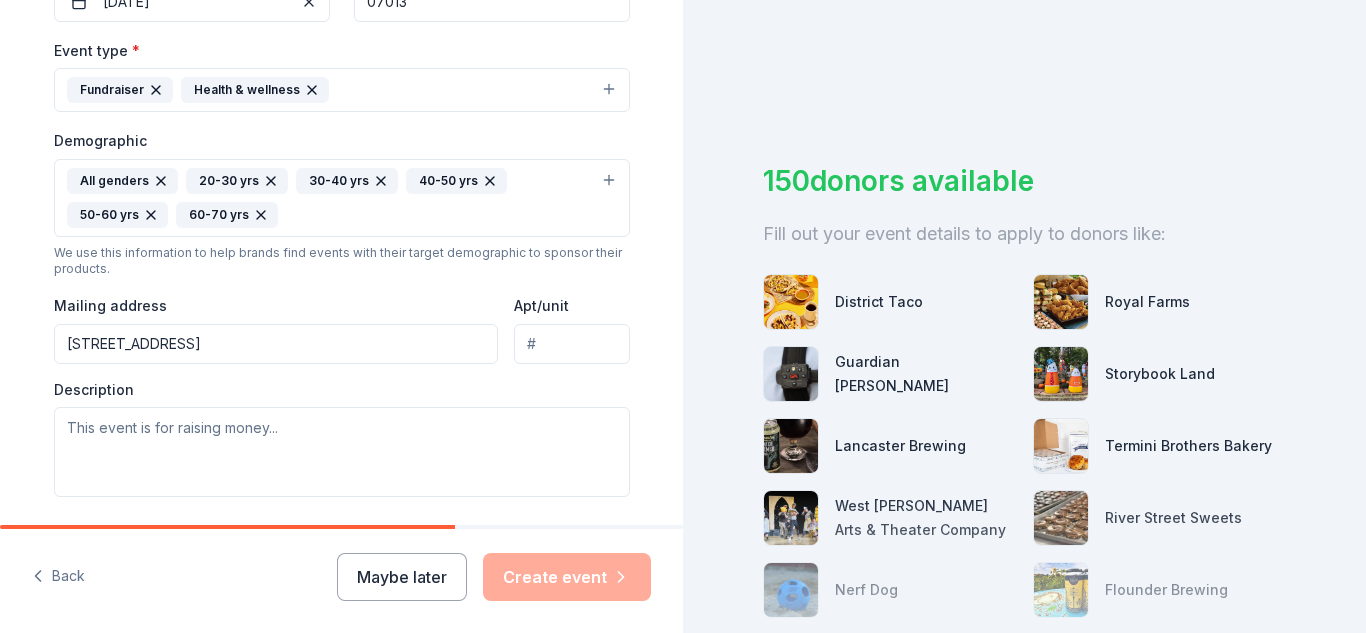 type on "[STREET_ADDRESS]" 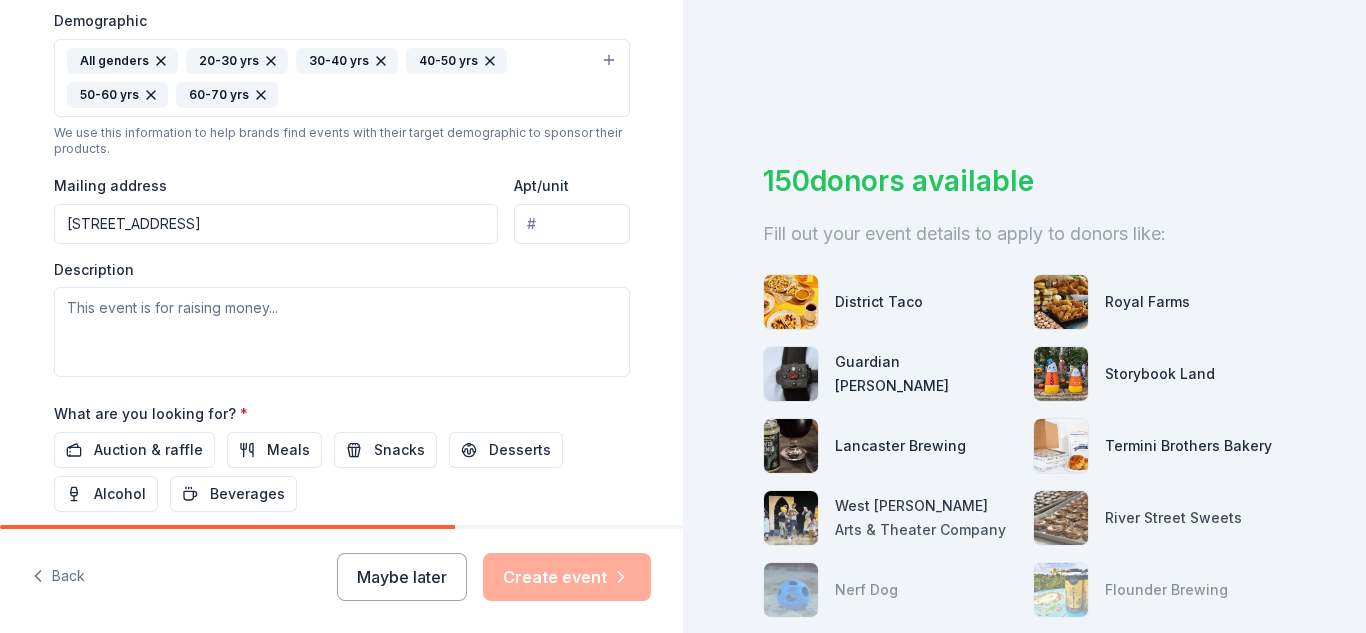 scroll, scrollTop: 674, scrollLeft: 0, axis: vertical 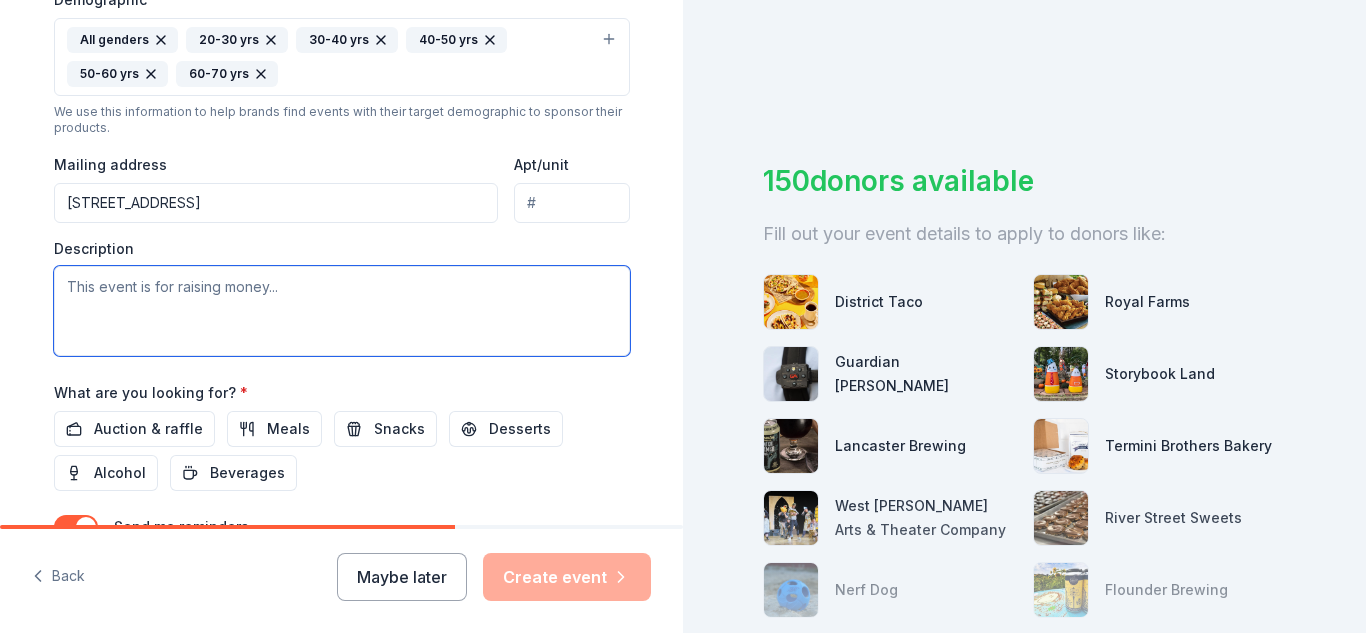 click at bounding box center [342, 311] 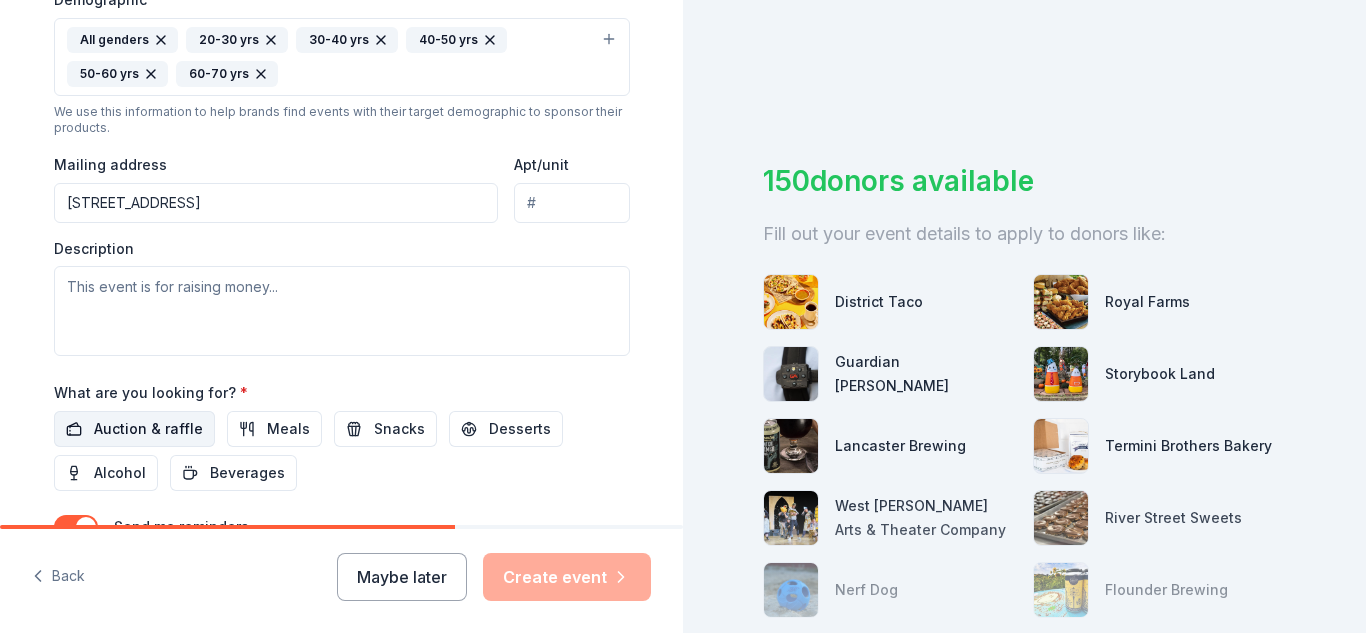 click on "Auction & raffle" at bounding box center (148, 429) 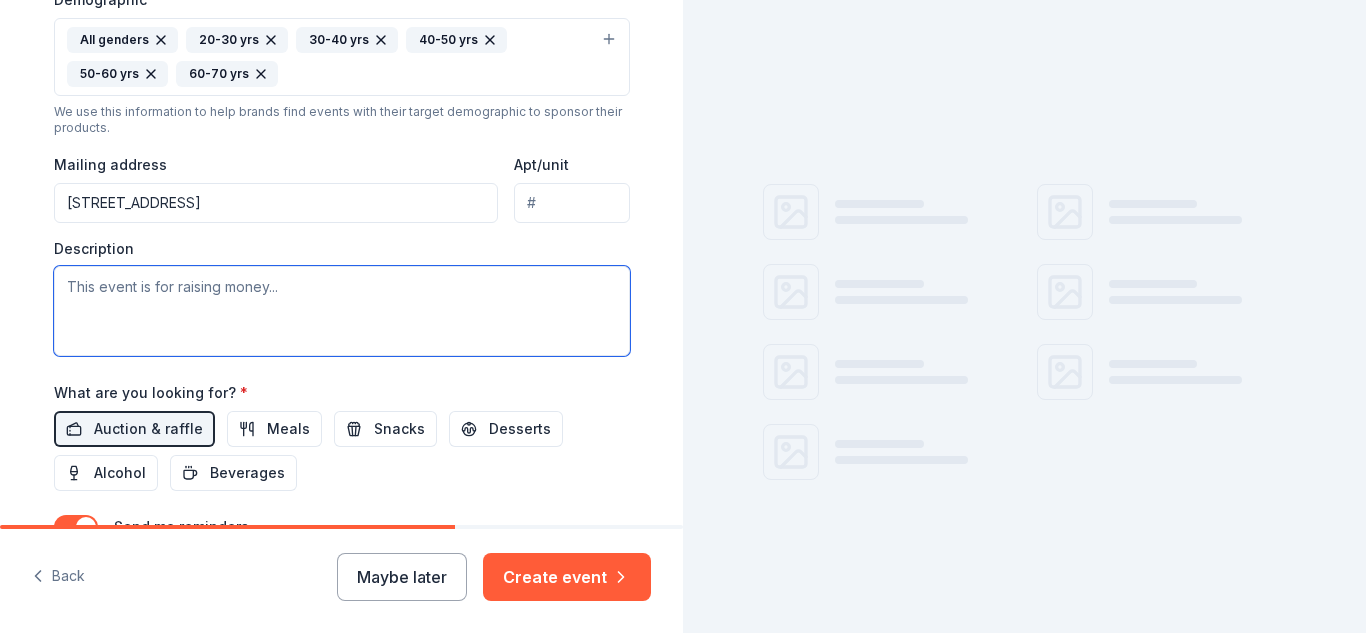click at bounding box center (342, 311) 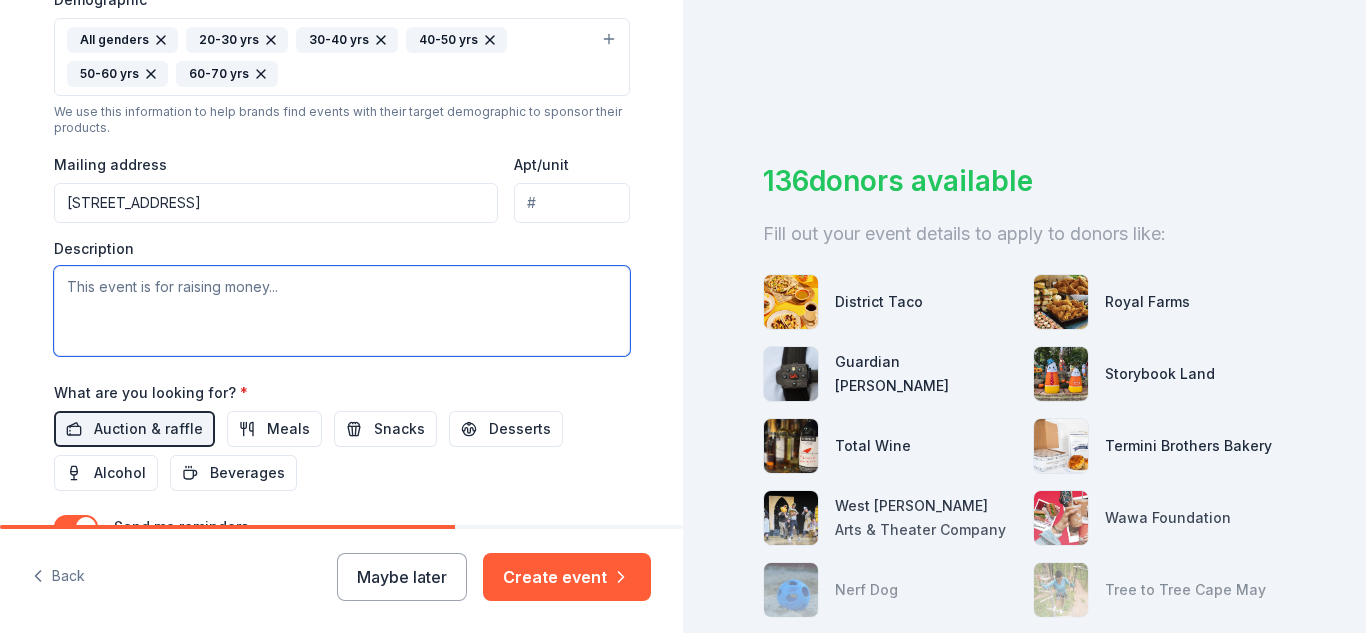click at bounding box center [342, 311] 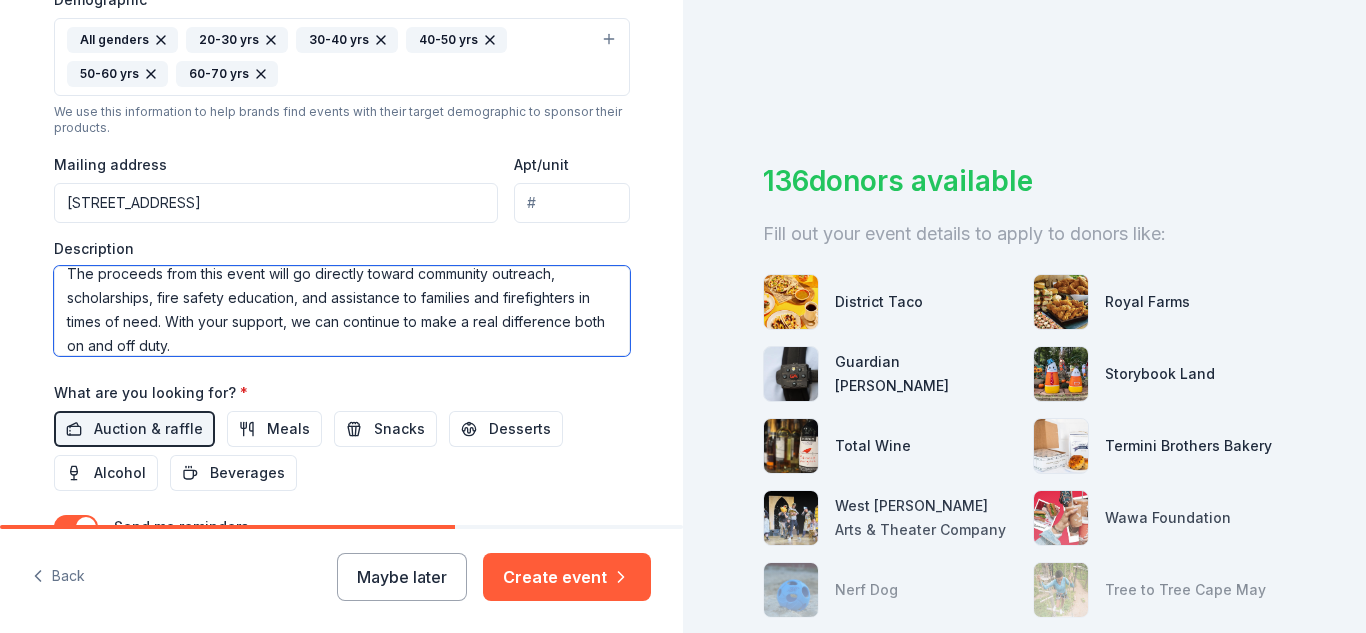 scroll, scrollTop: 24, scrollLeft: 0, axis: vertical 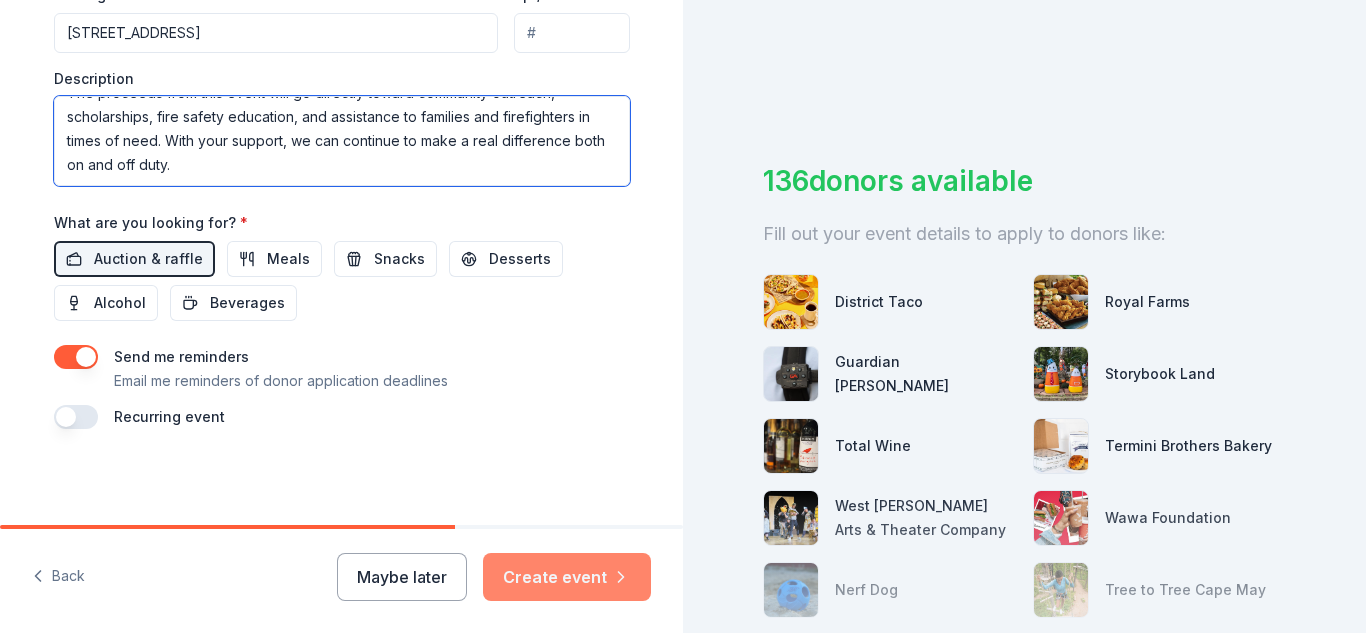 type on "The proceeds from this event will go directly toward community outreach, scholarships, fire safety education, and assistance to families and firefighters in times of need. With your support, we can continue to make a real difference both on and off duty." 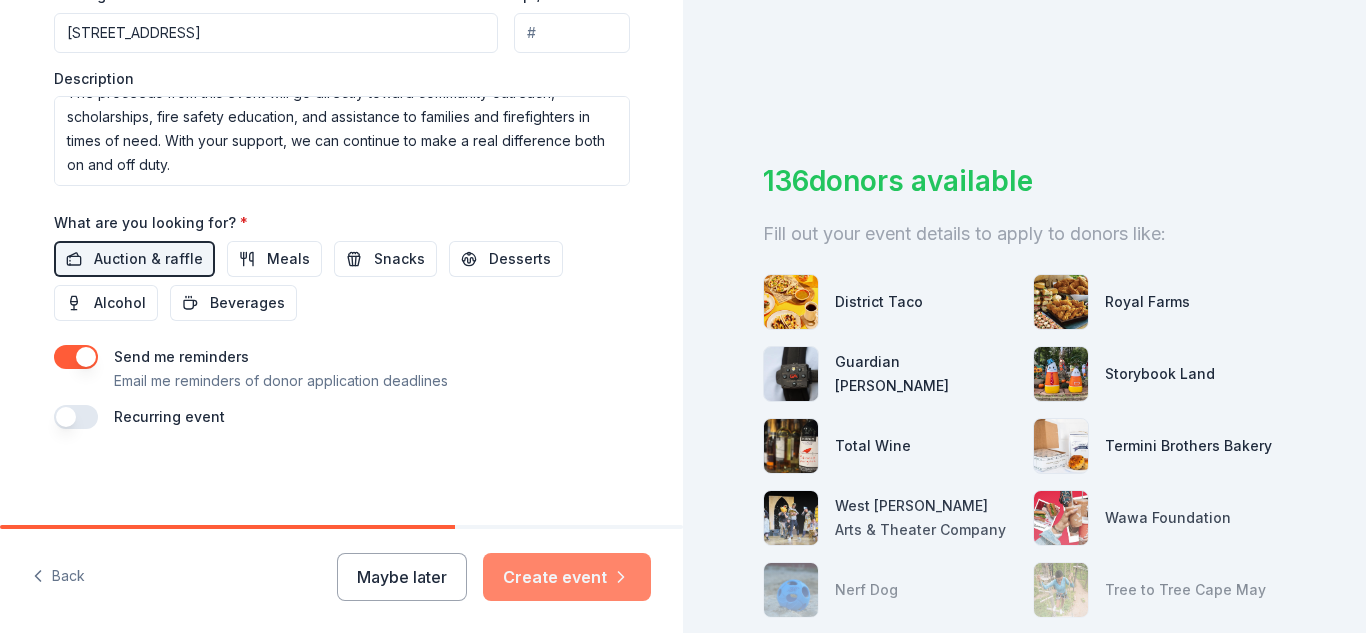 click on "Create event" at bounding box center (567, 577) 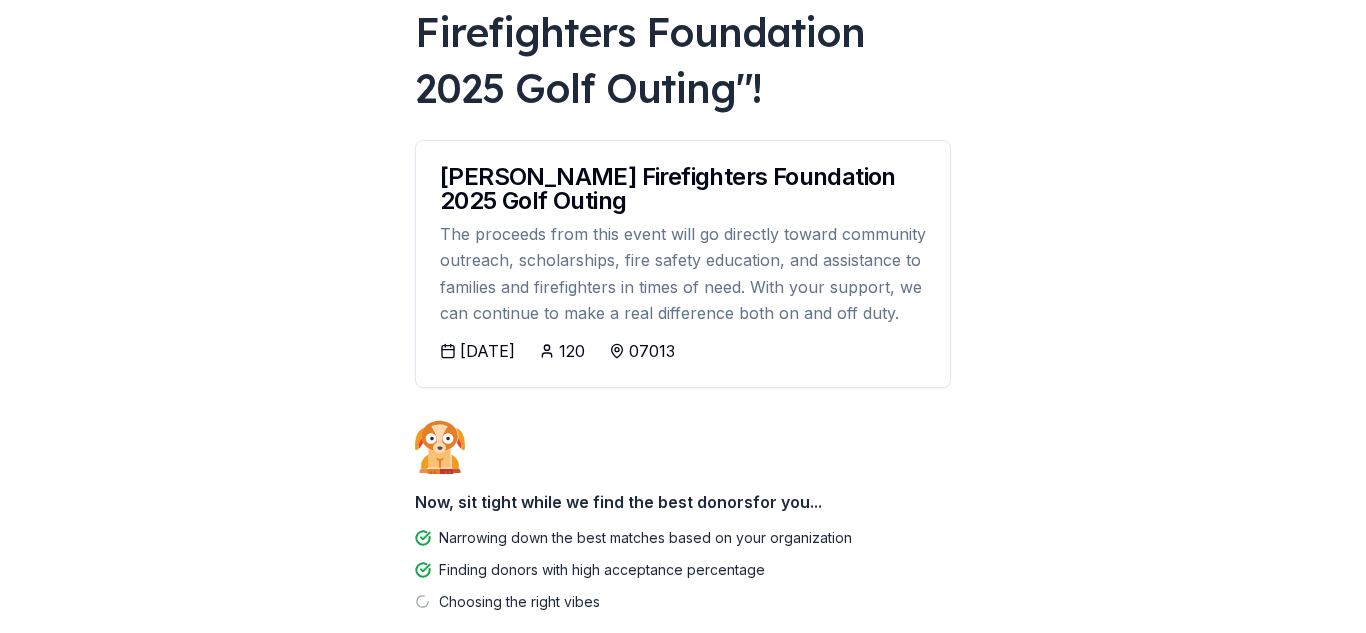 scroll, scrollTop: 292, scrollLeft: 0, axis: vertical 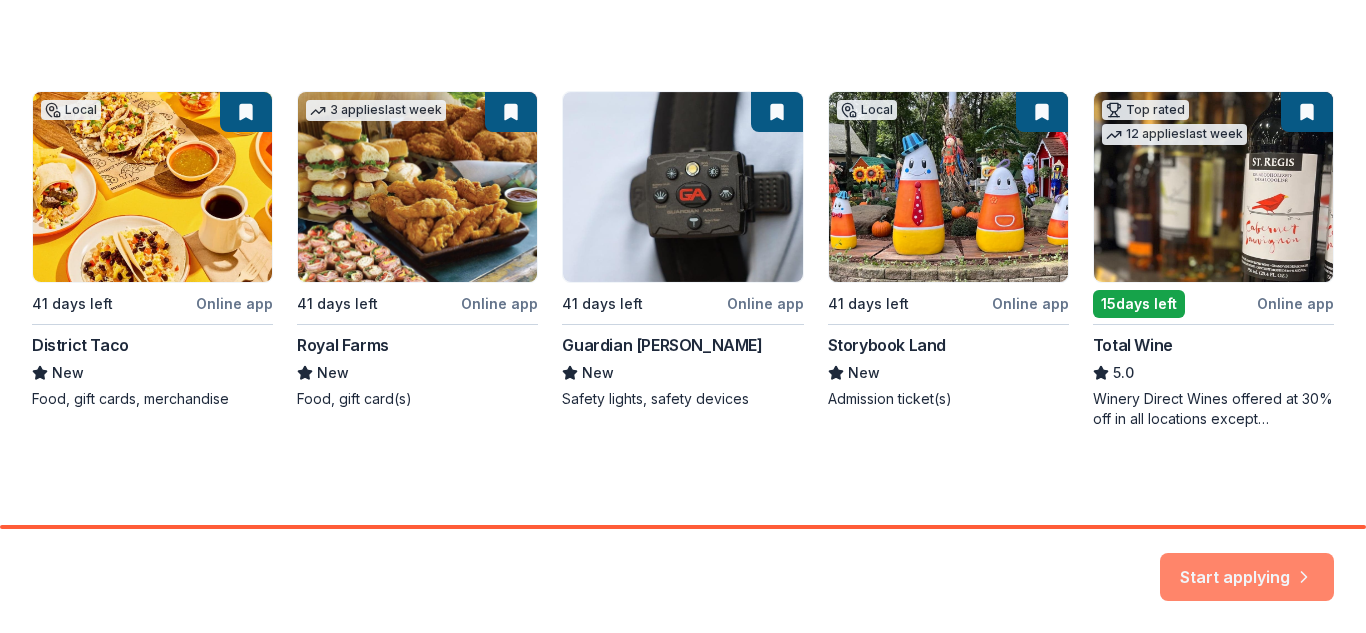 click on "Start applying" at bounding box center (1247, 567) 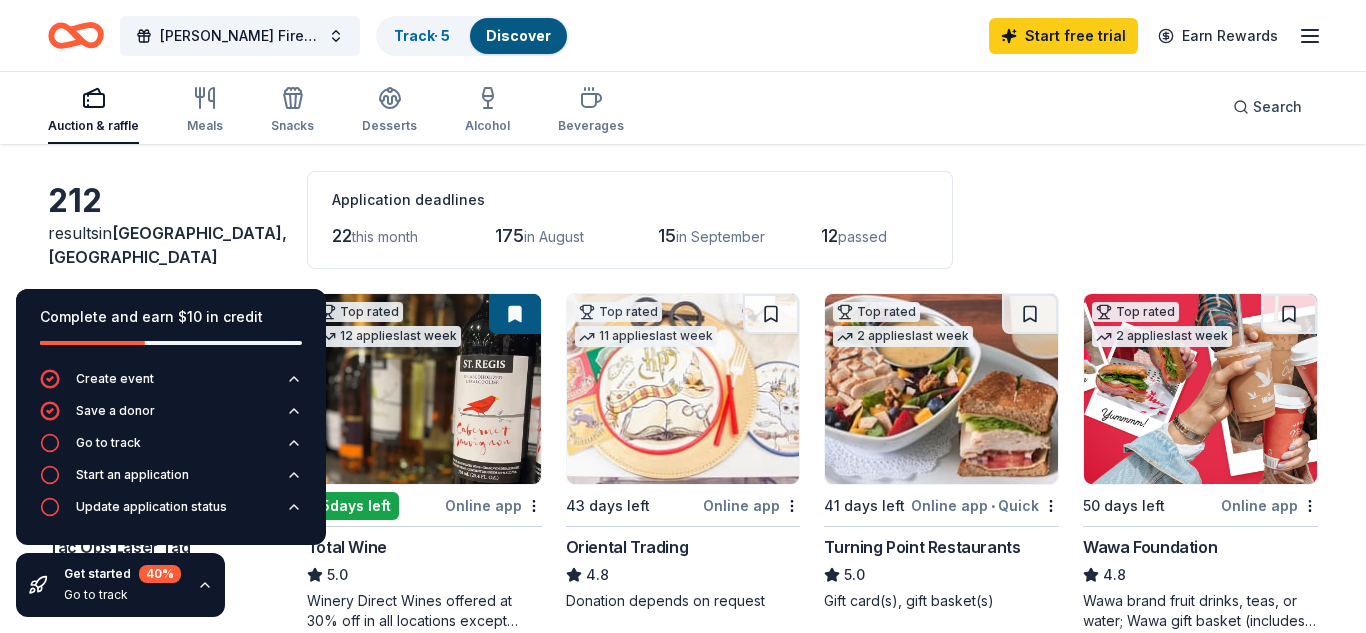 scroll, scrollTop: 66, scrollLeft: 0, axis: vertical 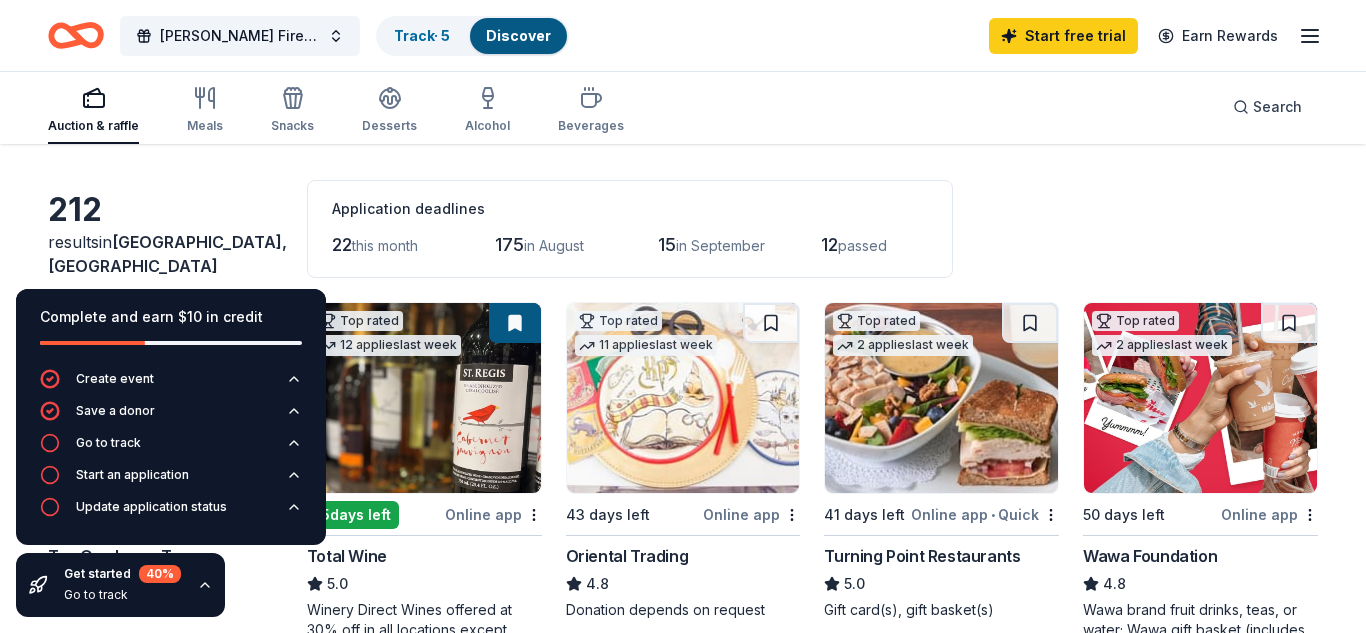 click at bounding box center [1200, 398] 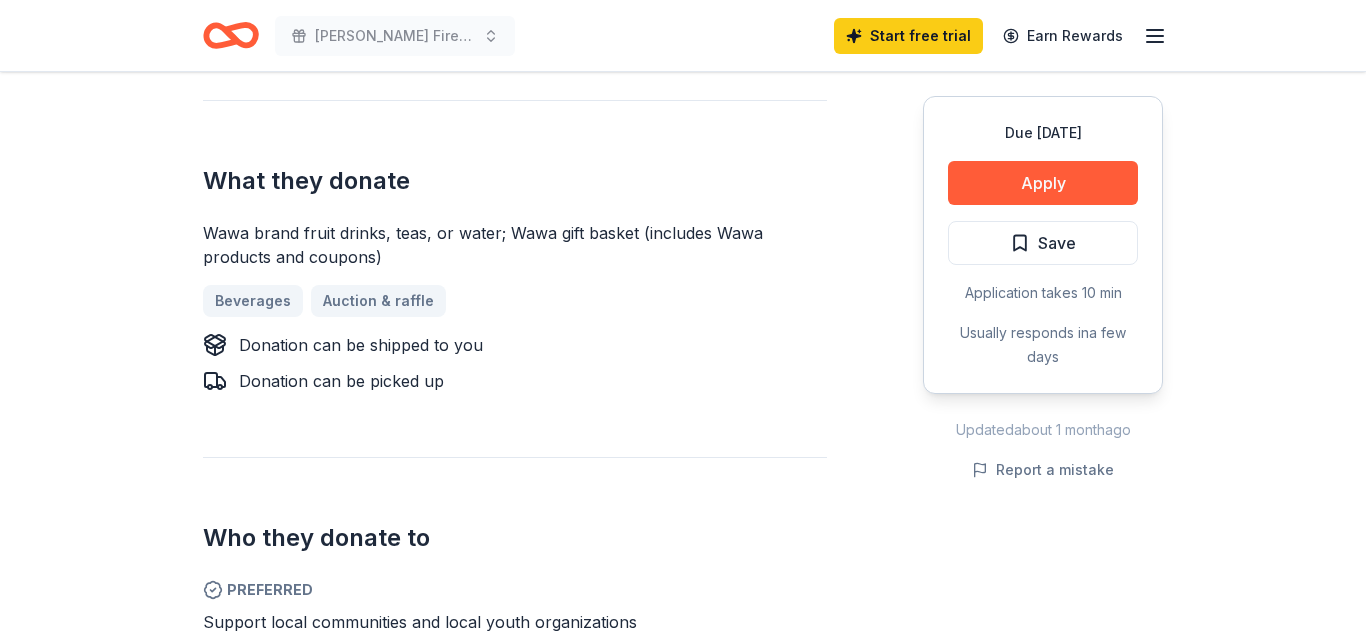 scroll, scrollTop: 819, scrollLeft: 0, axis: vertical 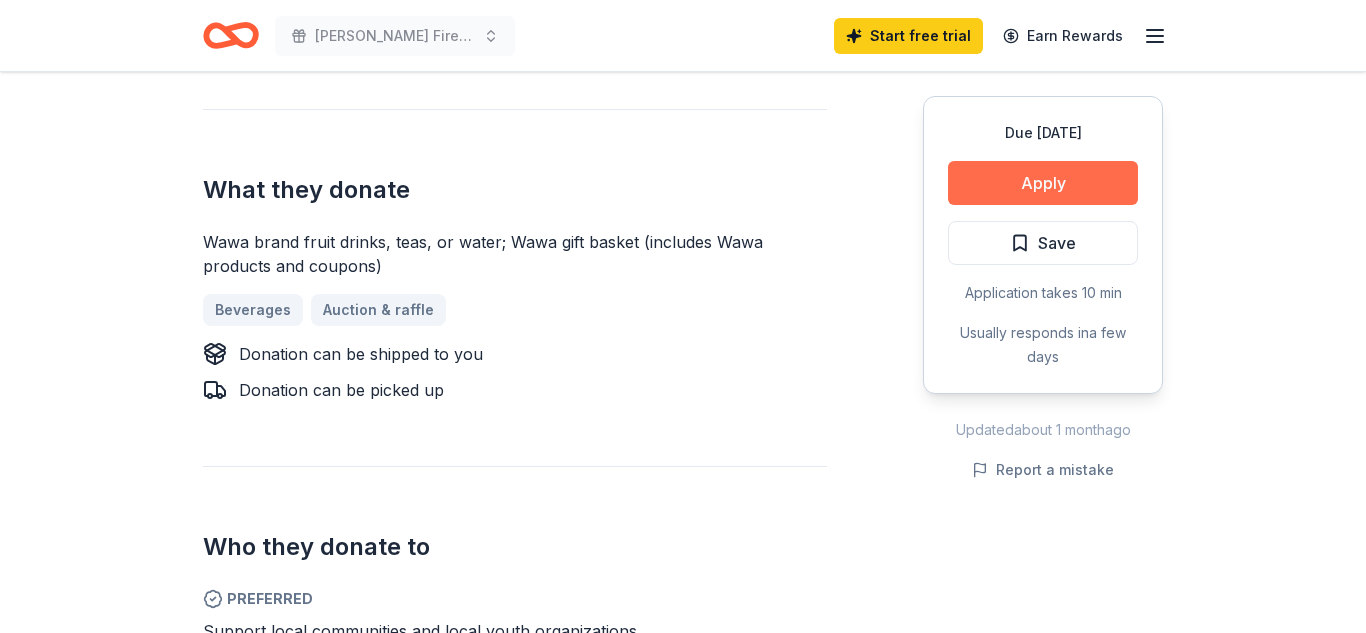 click on "Apply" at bounding box center [1043, 183] 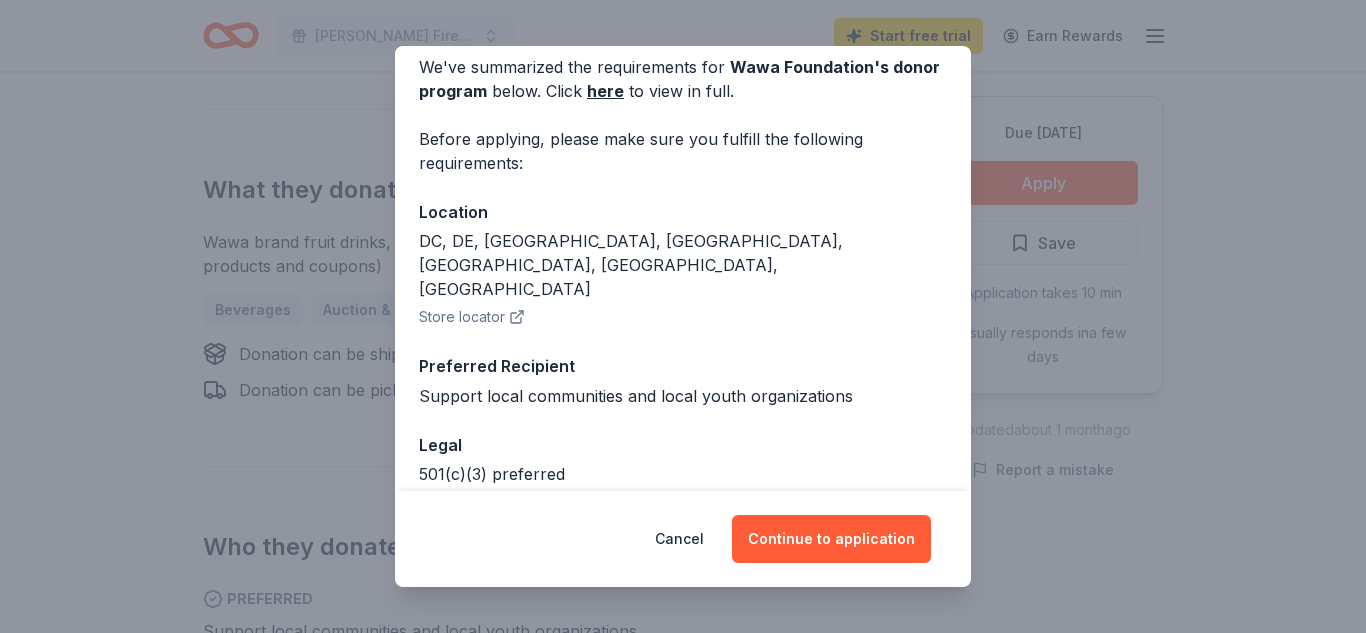 scroll, scrollTop: 142, scrollLeft: 0, axis: vertical 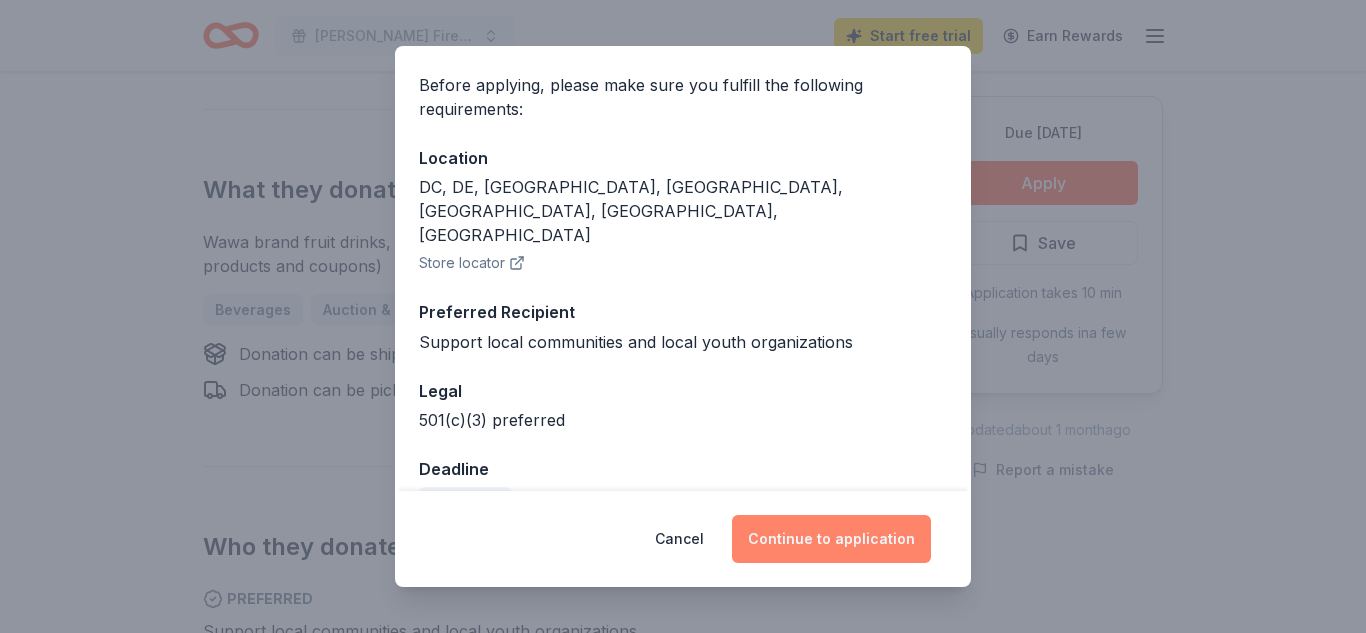 click on "Continue to application" at bounding box center [831, 539] 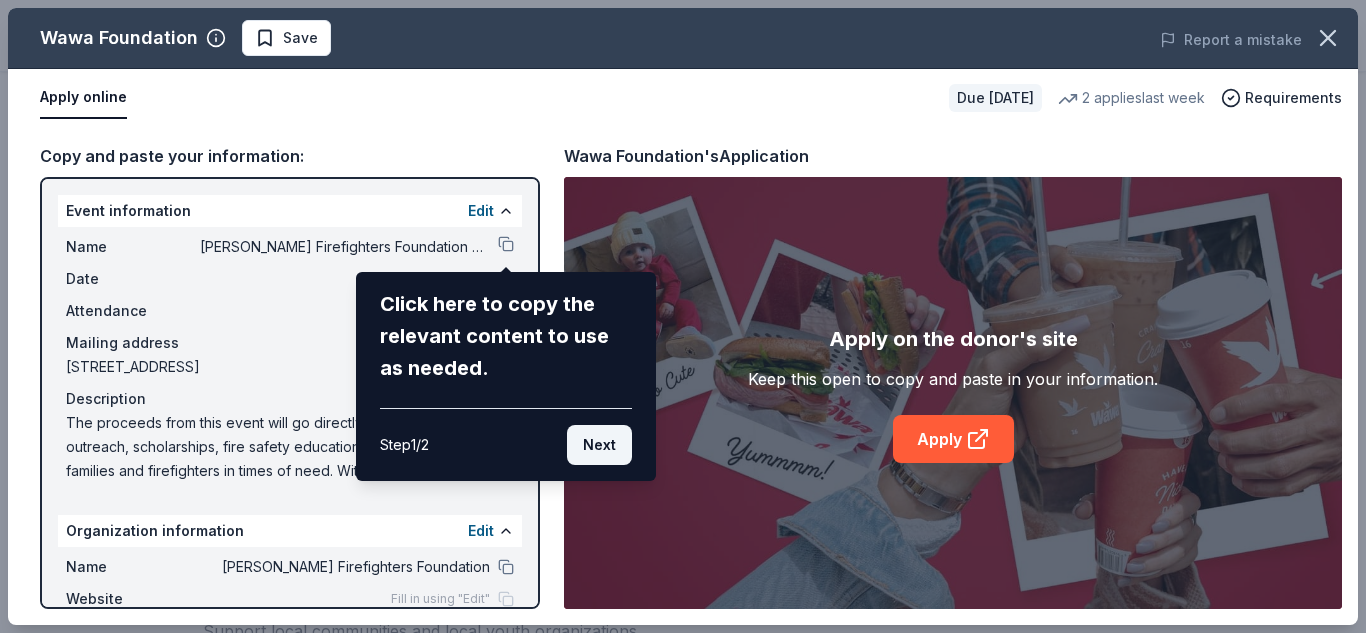 click on "Next" at bounding box center [599, 445] 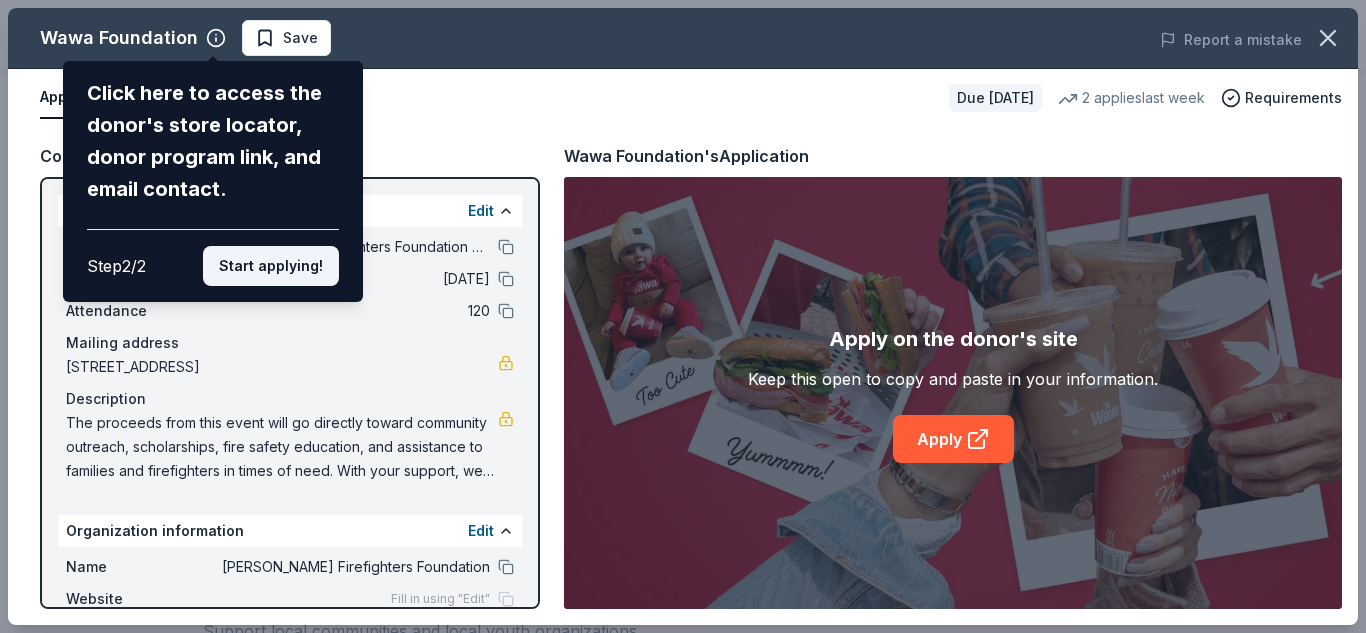 click on "Start applying!" at bounding box center (271, 266) 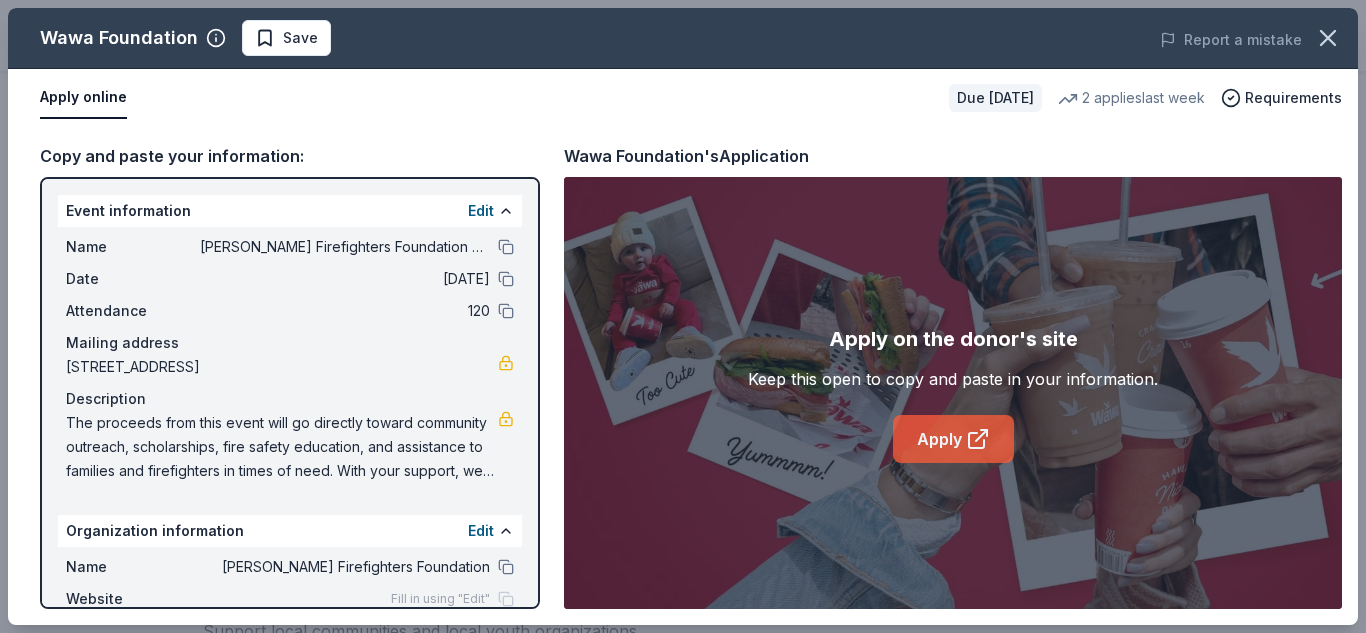 click on "Apply" at bounding box center [953, 439] 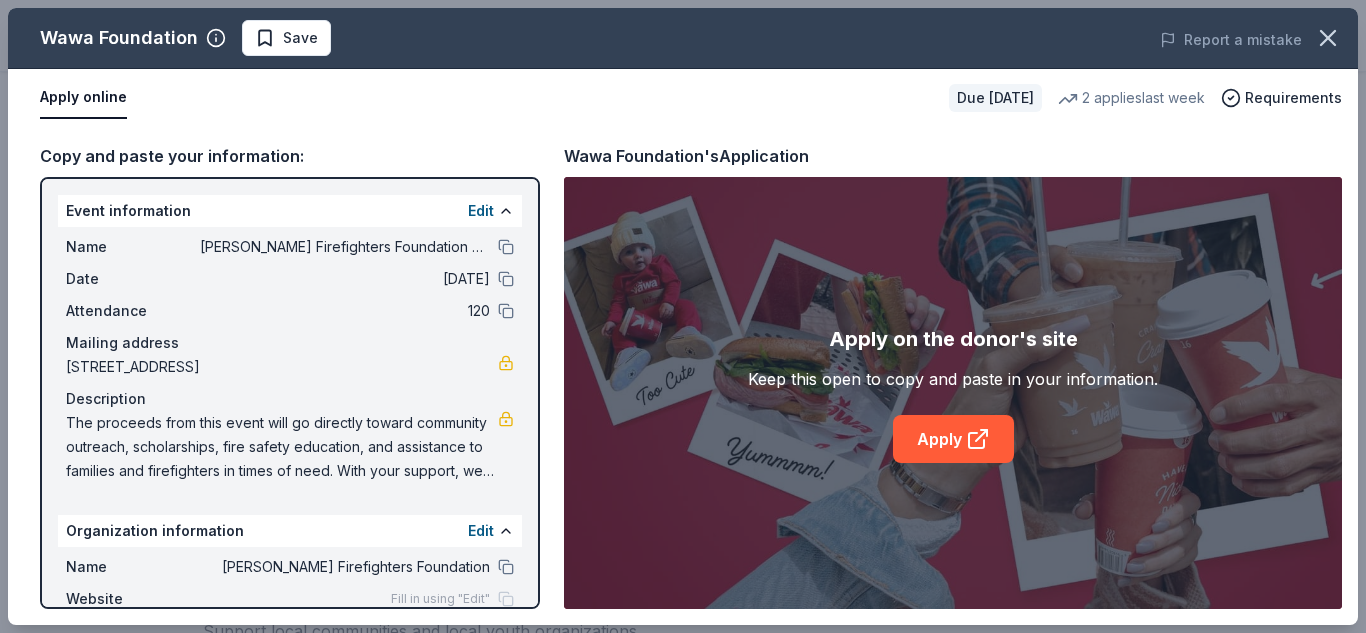 scroll, scrollTop: 140, scrollLeft: 0, axis: vertical 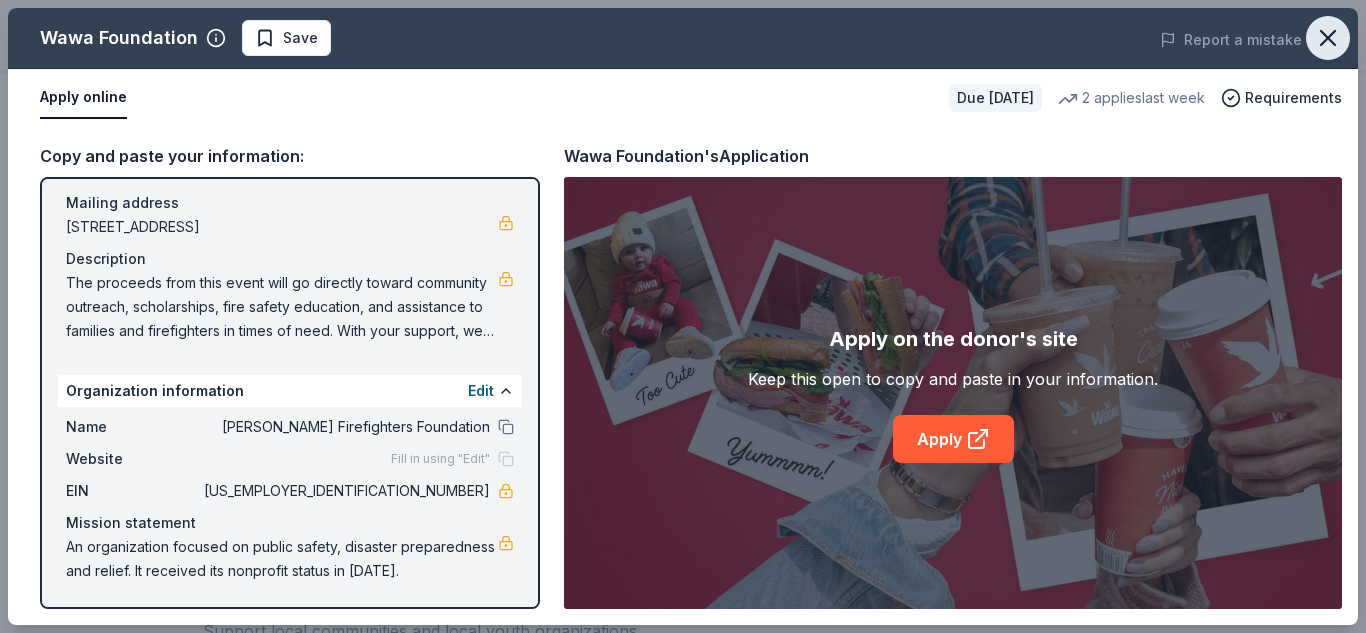 click 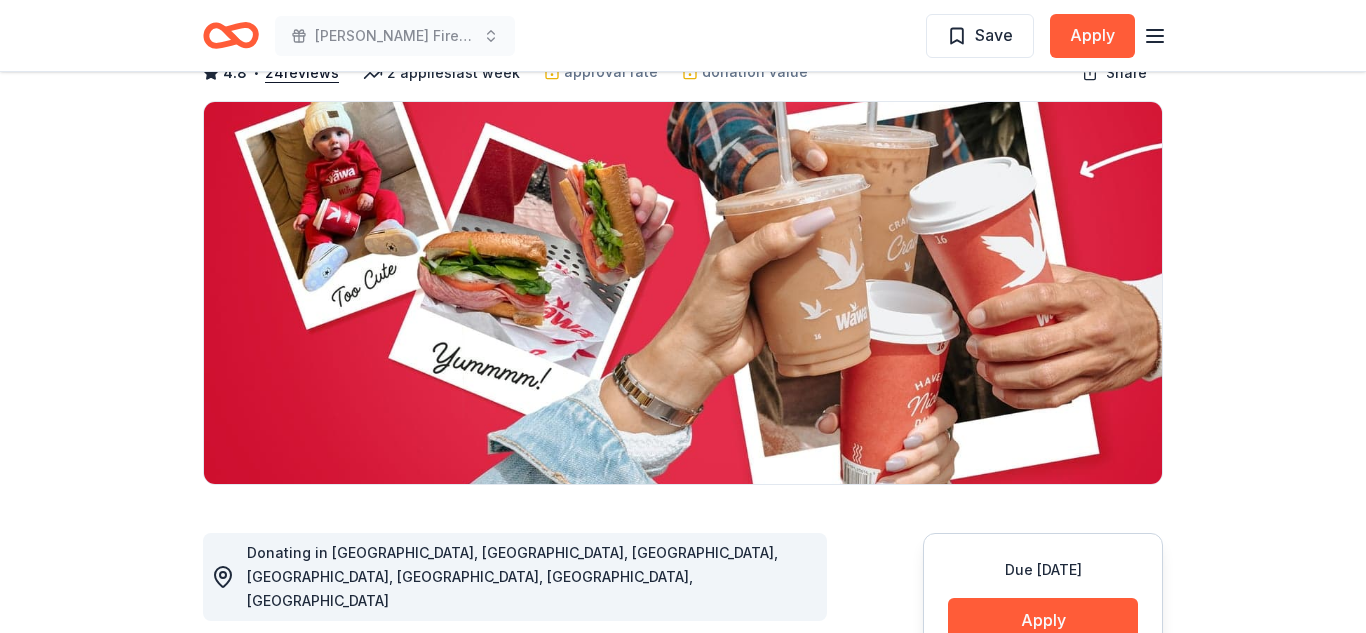 scroll, scrollTop: 0, scrollLeft: 0, axis: both 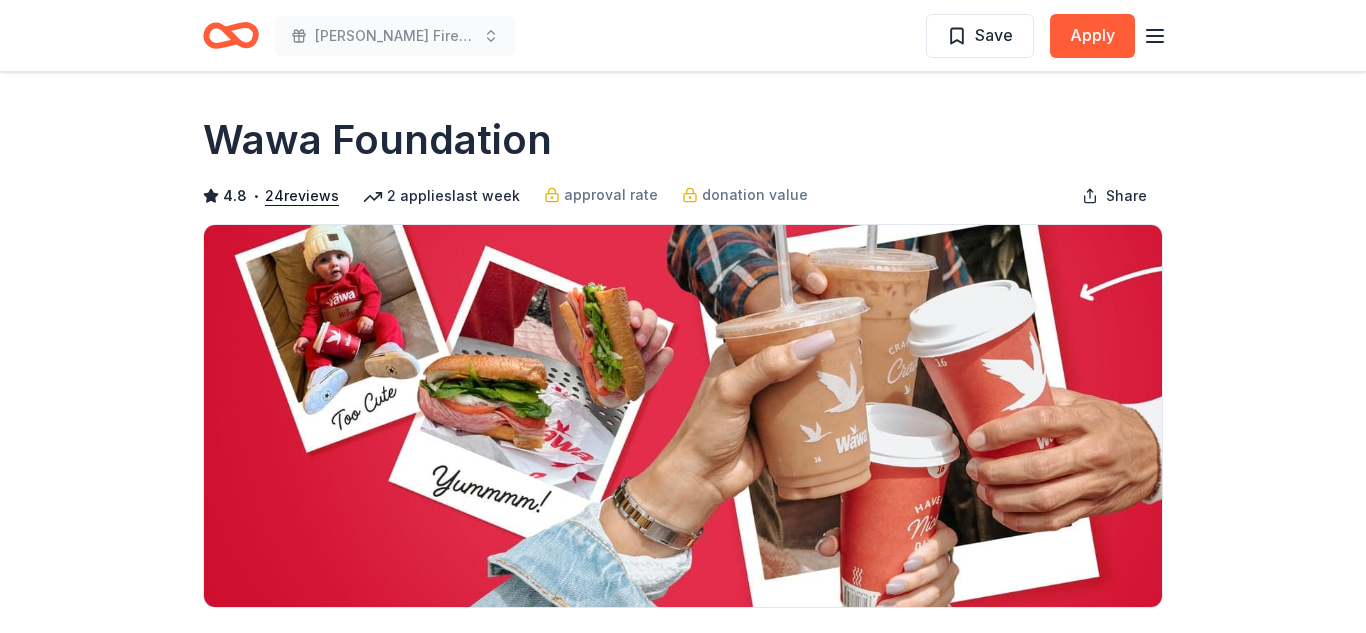 click 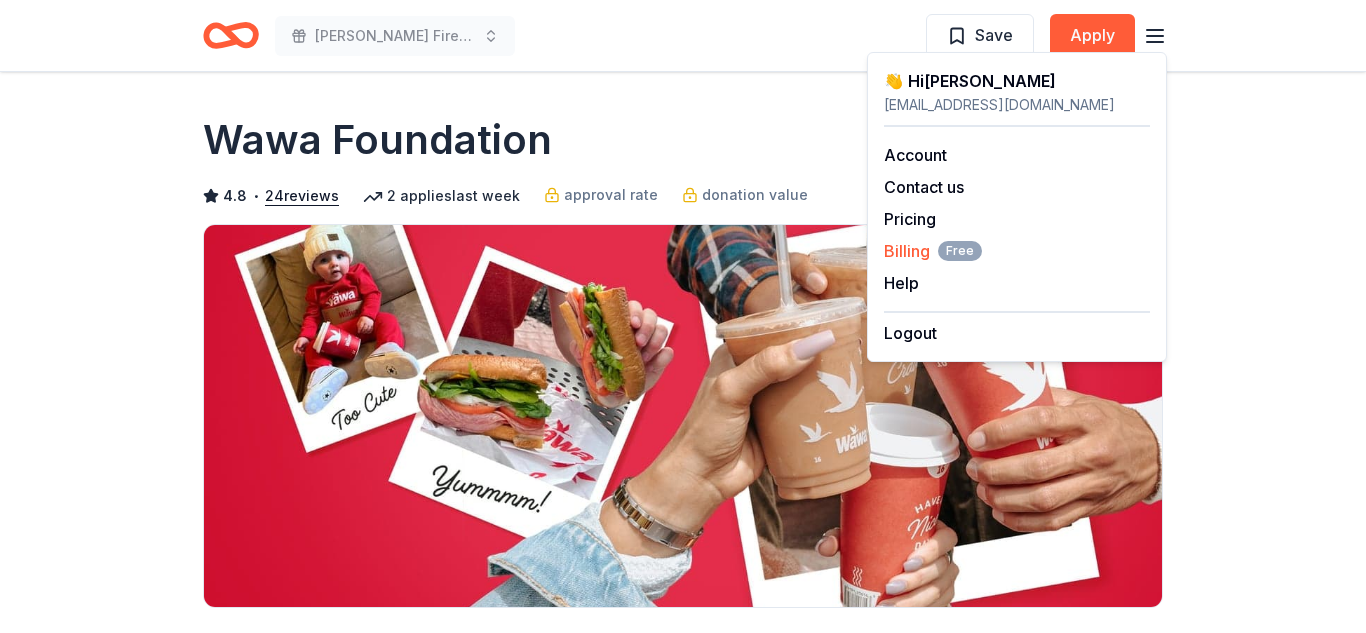 click on "Billing Free" at bounding box center (933, 251) 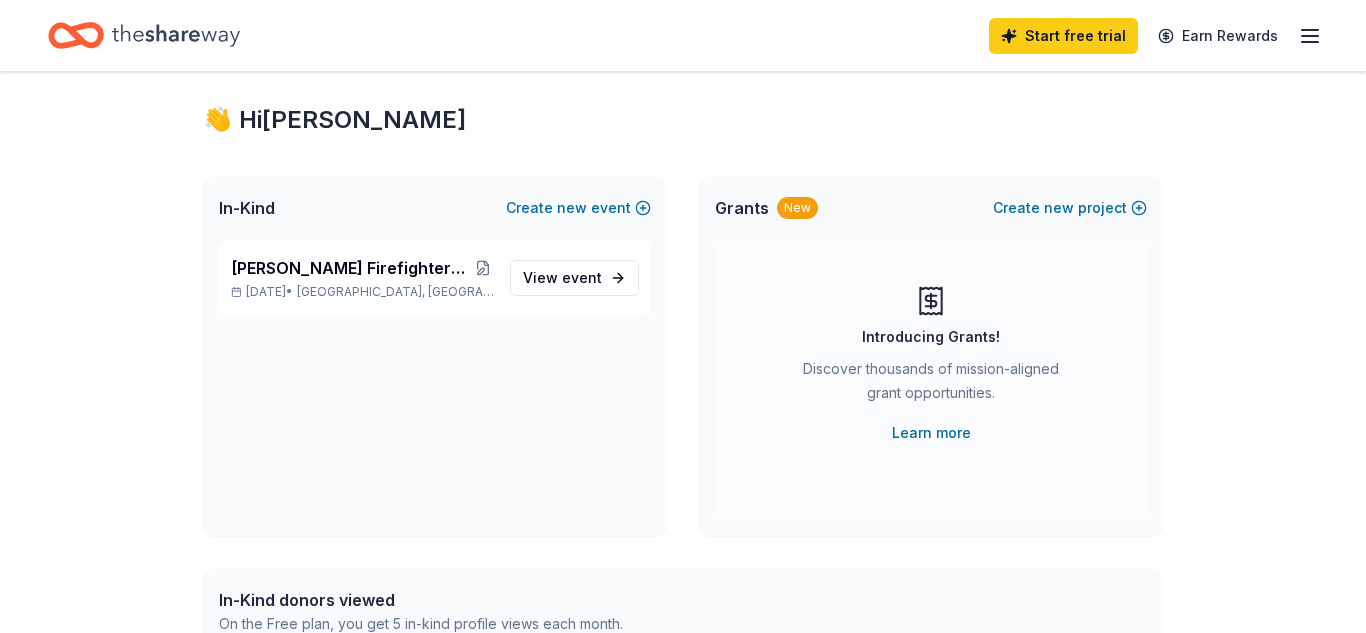 scroll, scrollTop: 34, scrollLeft: 0, axis: vertical 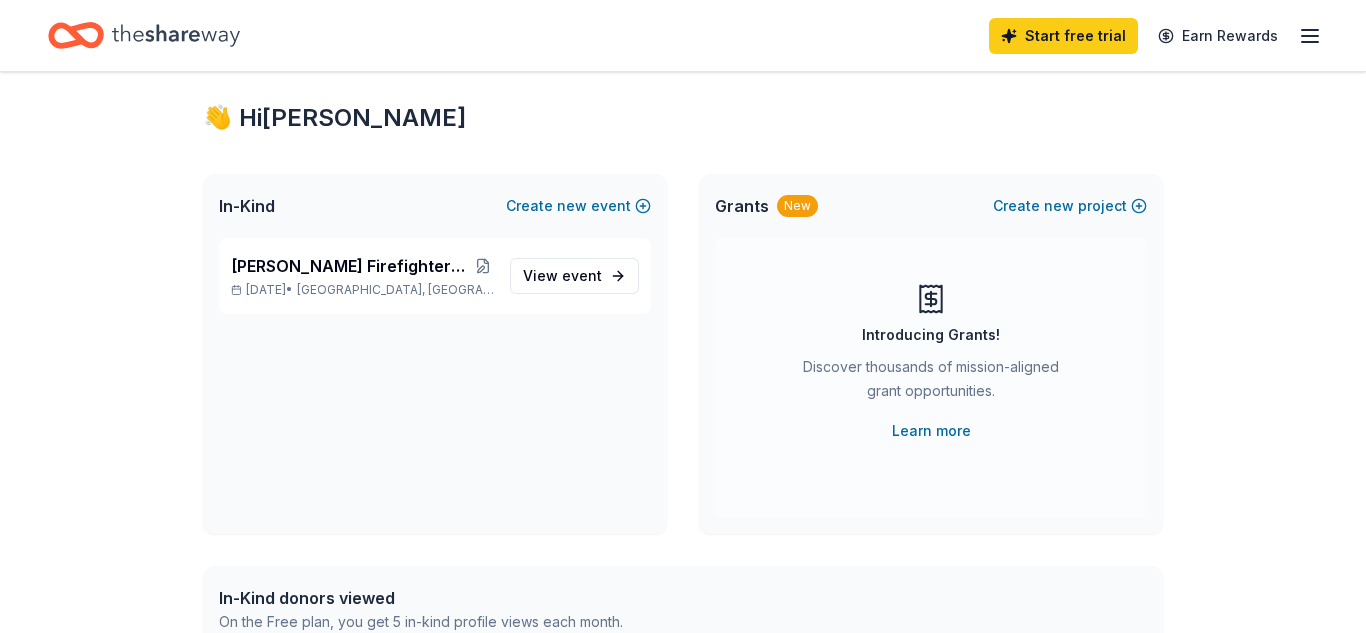 click on "Grants" at bounding box center [742, 206] 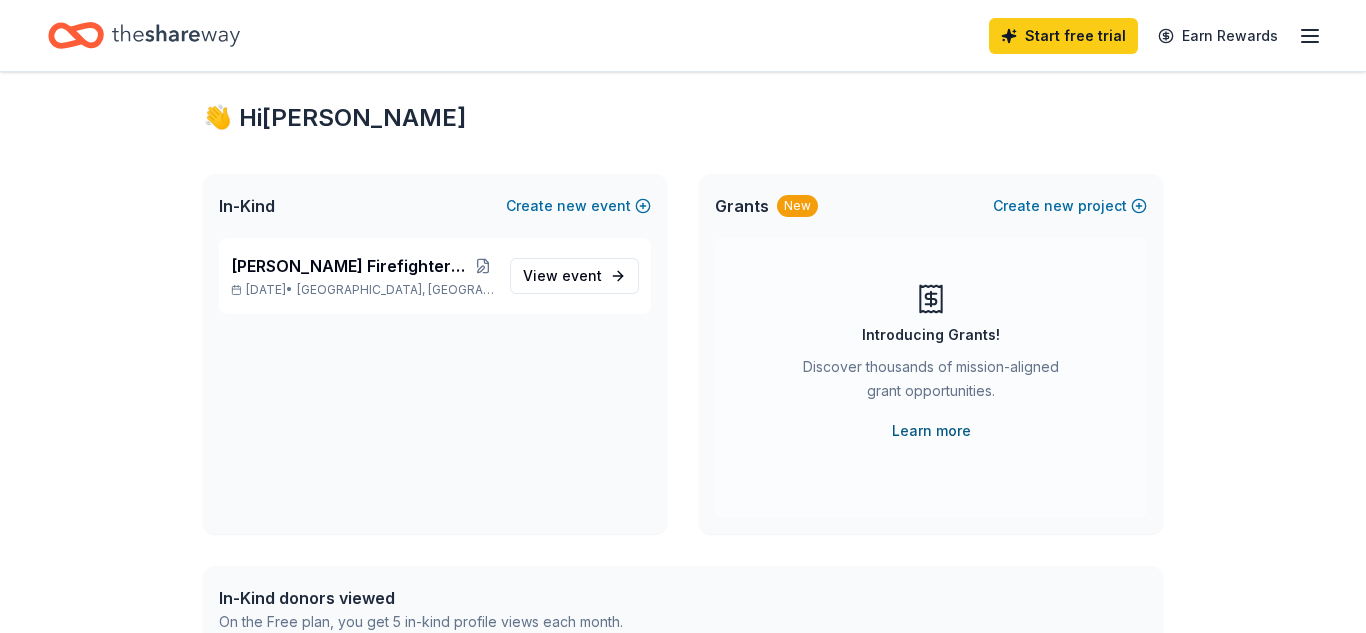 click on "Learn more" at bounding box center (931, 431) 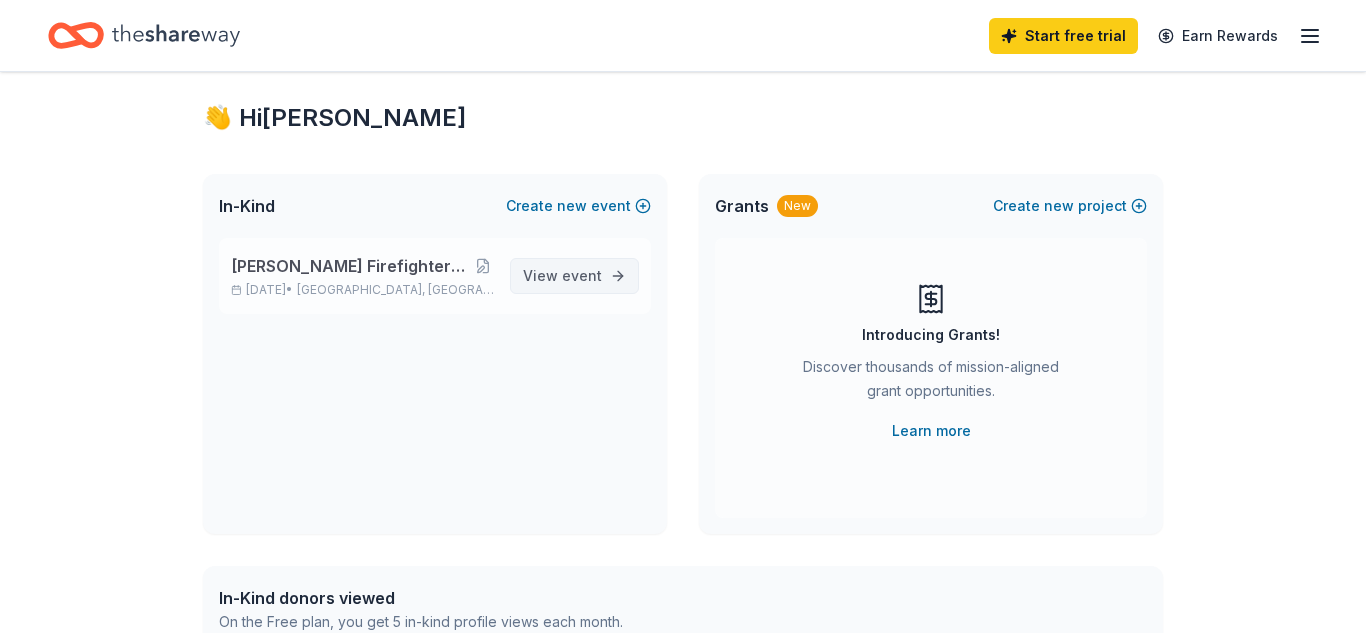 click on "event" at bounding box center [582, 275] 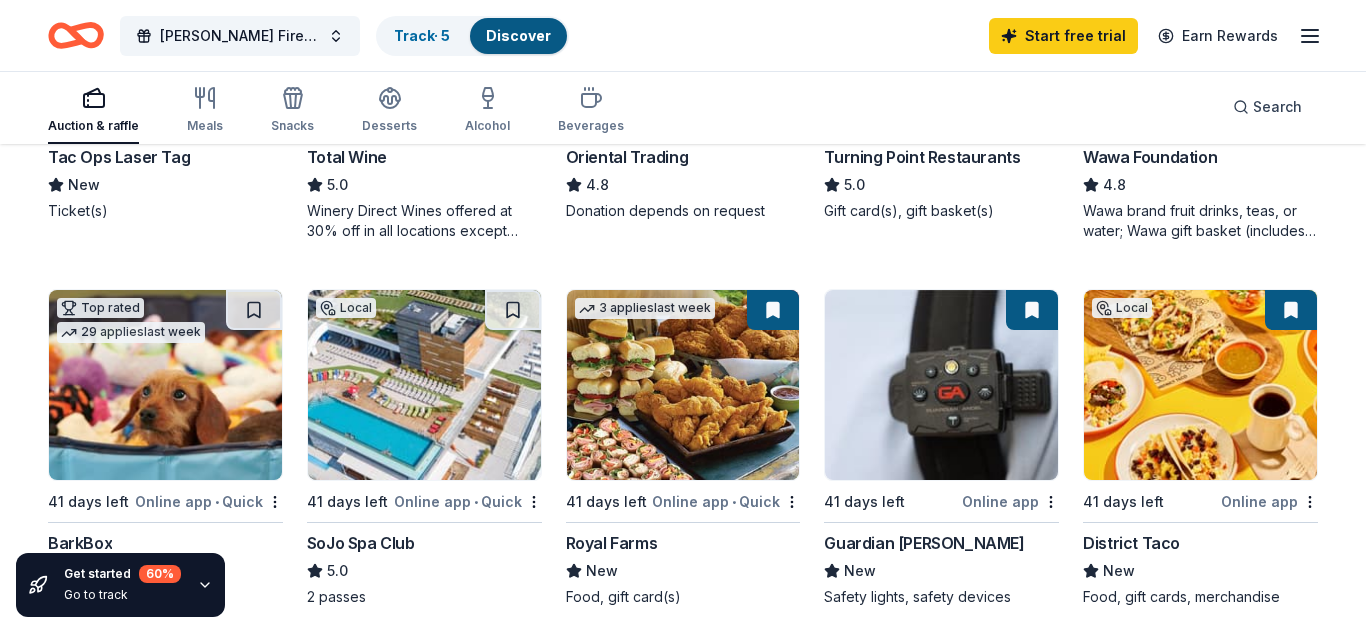 scroll, scrollTop: 469, scrollLeft: 0, axis: vertical 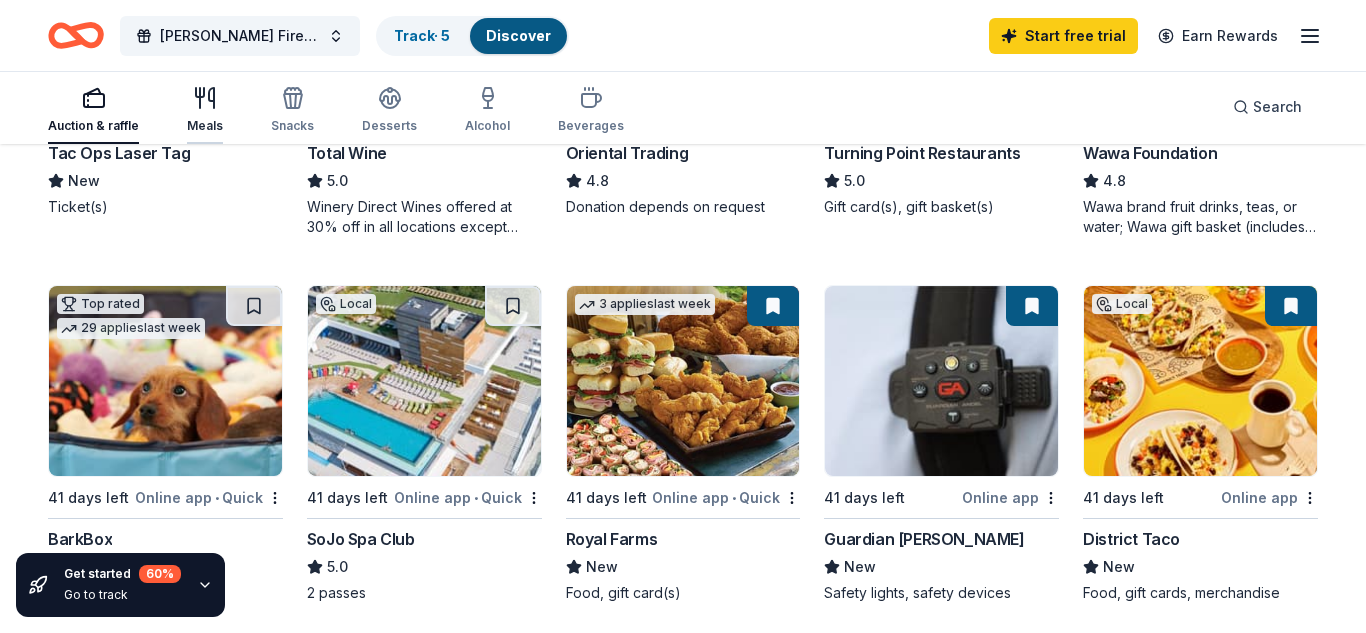 click 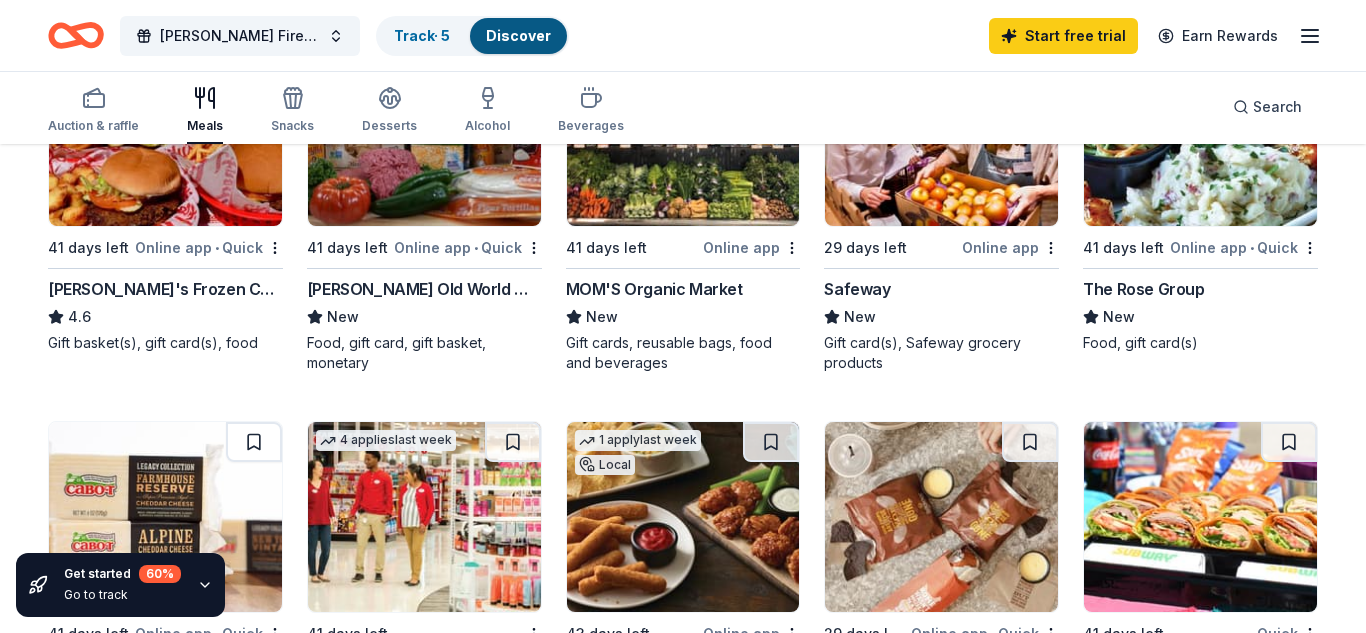 scroll, scrollTop: 602, scrollLeft: 0, axis: vertical 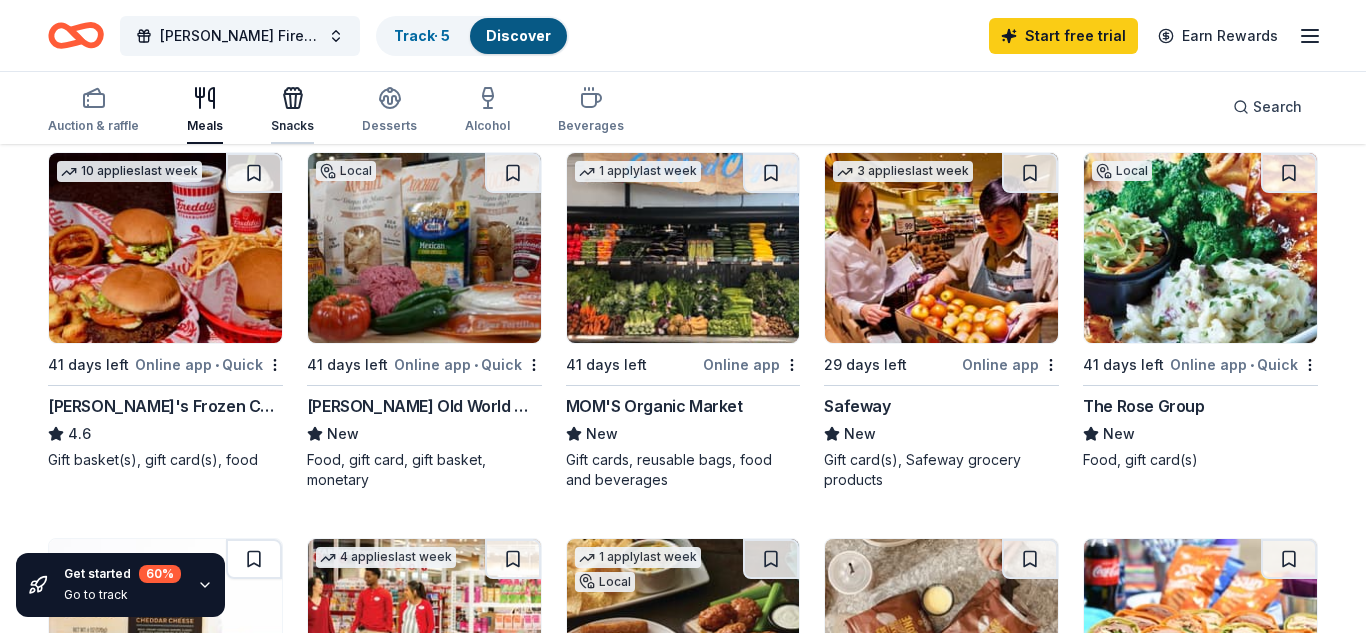click at bounding box center (292, 98) 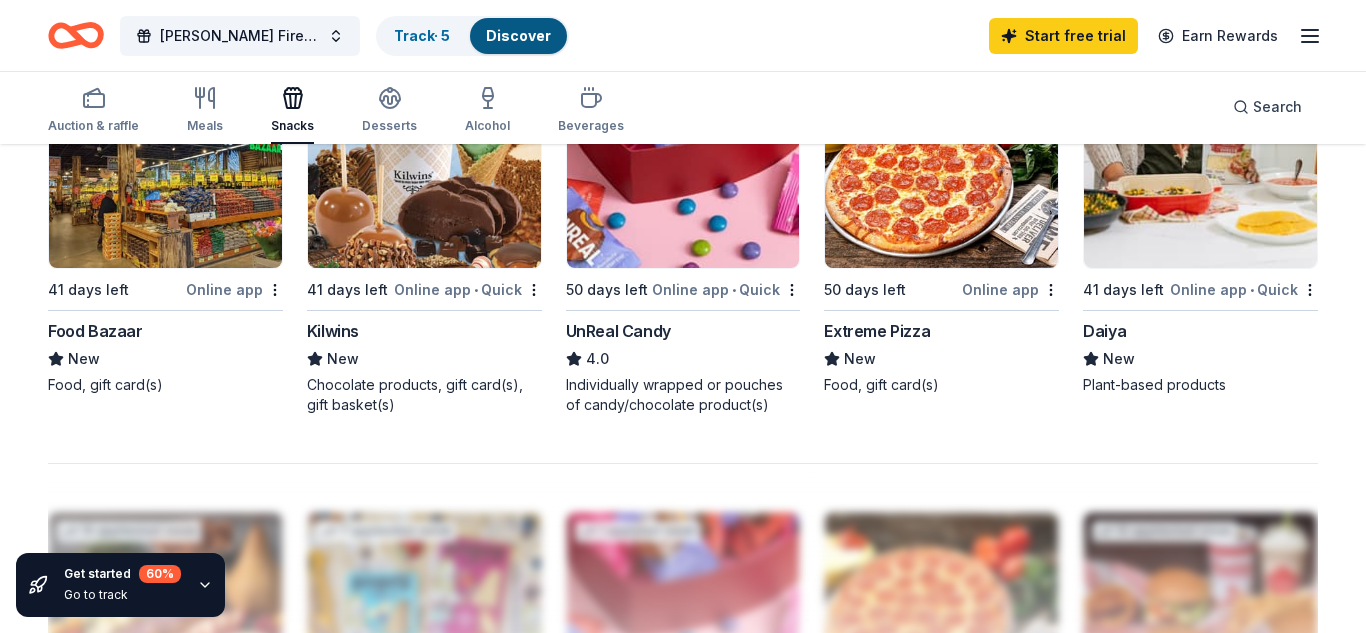 scroll, scrollTop: 1446, scrollLeft: 0, axis: vertical 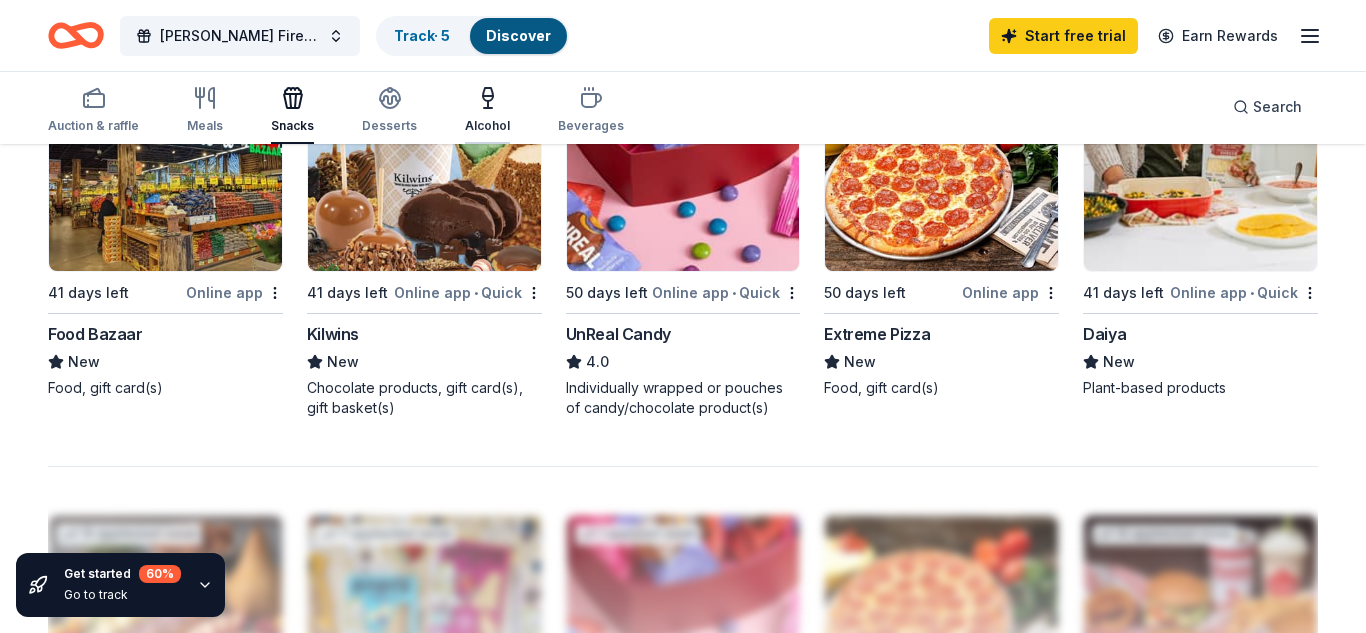click on "Alcohol" at bounding box center (487, 126) 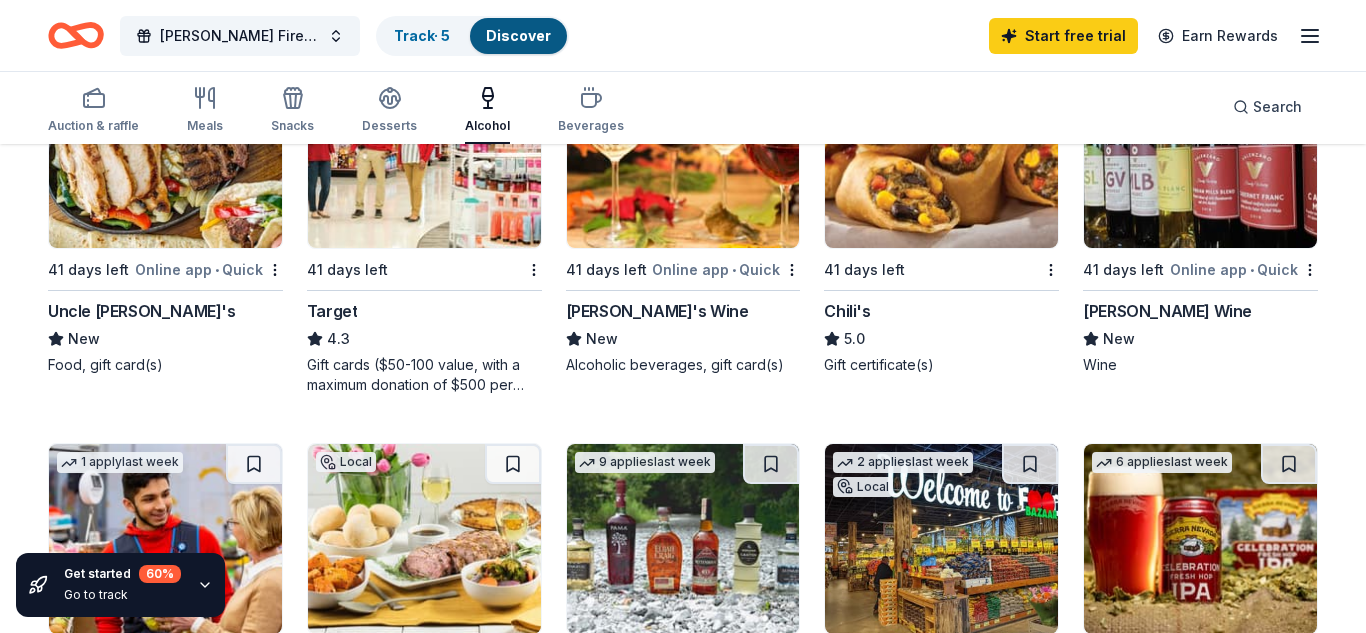 scroll, scrollTop: 1082, scrollLeft: 0, axis: vertical 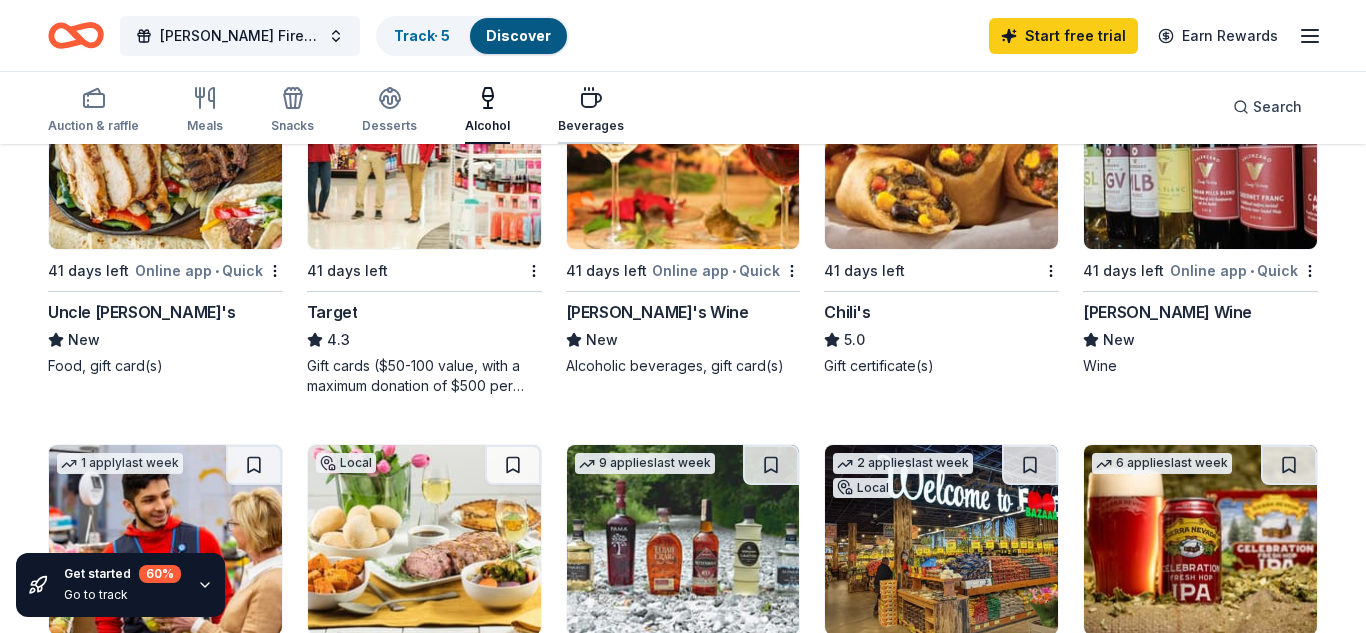 click 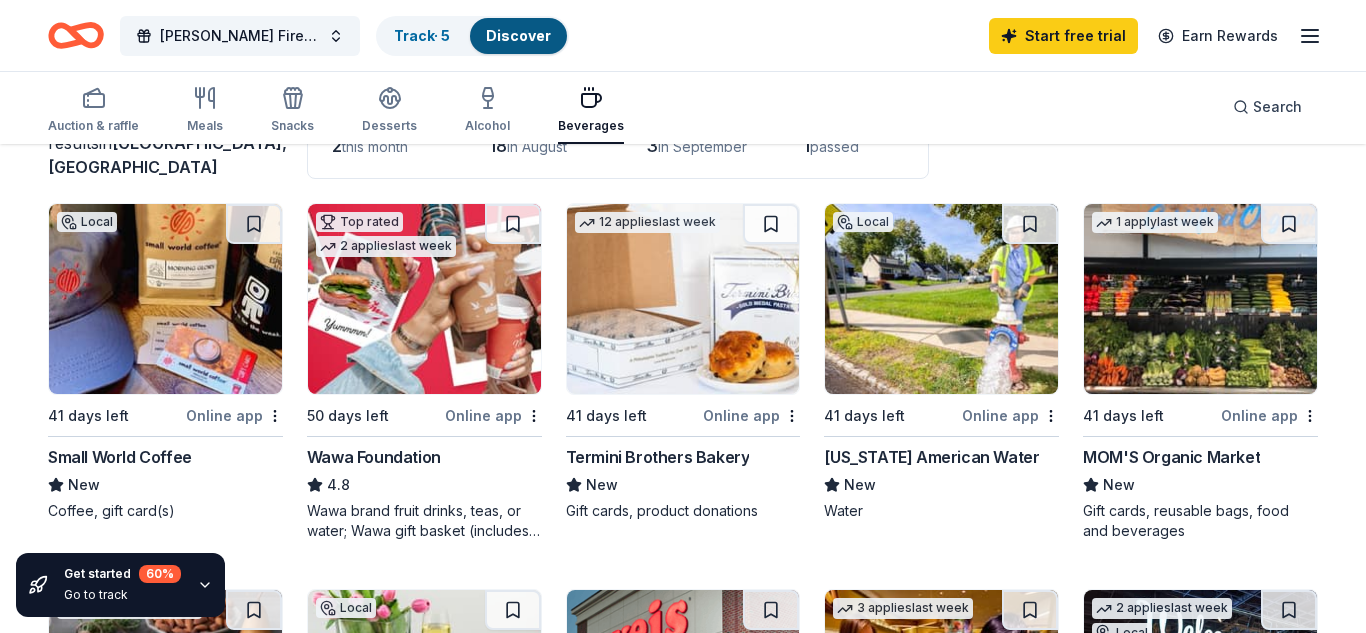 scroll, scrollTop: 0, scrollLeft: 0, axis: both 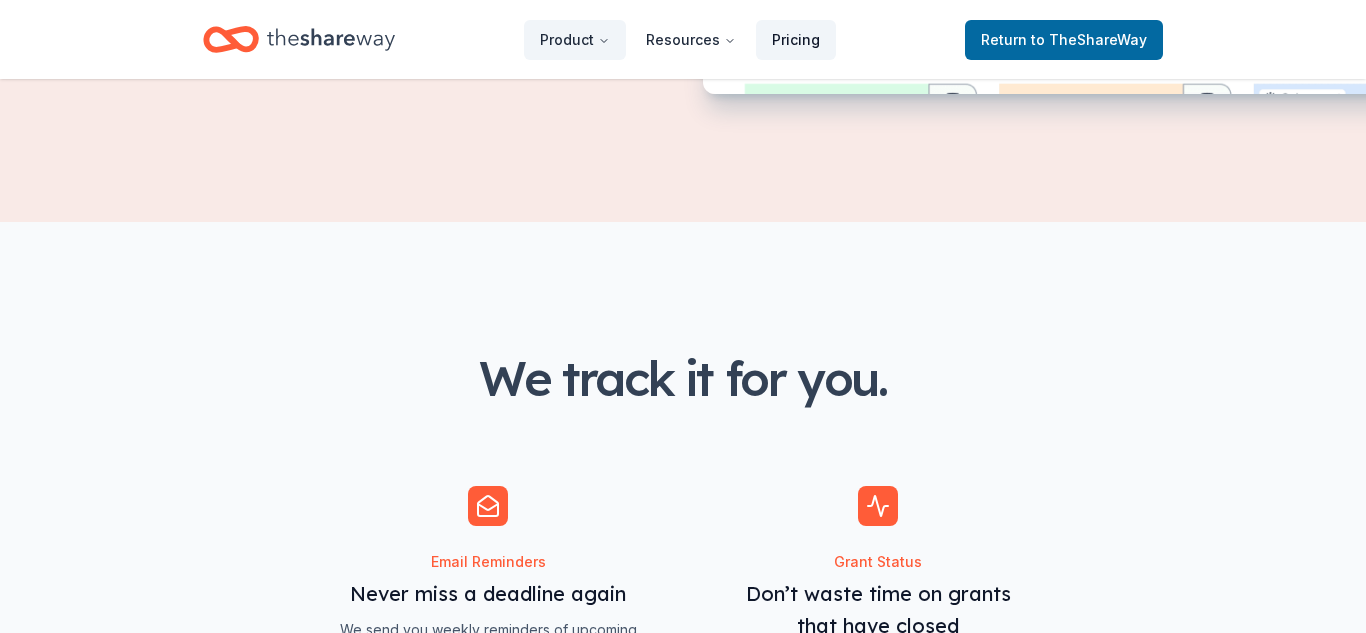 click on "Pricing" at bounding box center (796, 40) 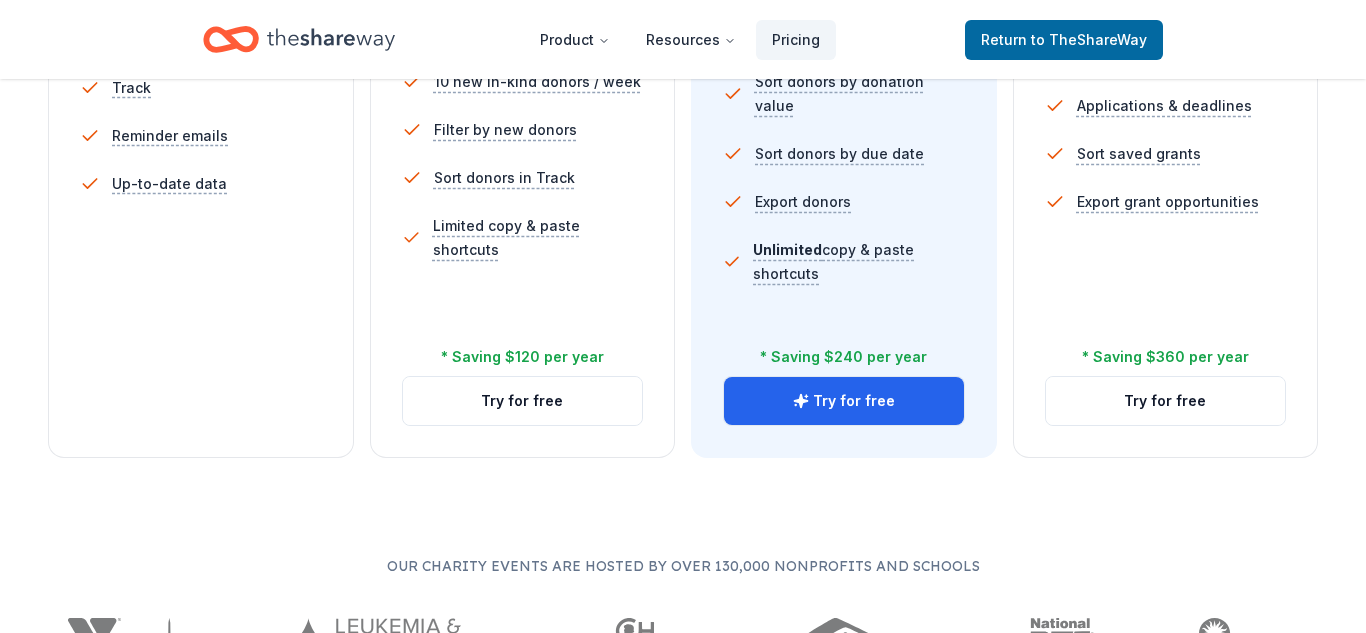 scroll, scrollTop: 799, scrollLeft: 0, axis: vertical 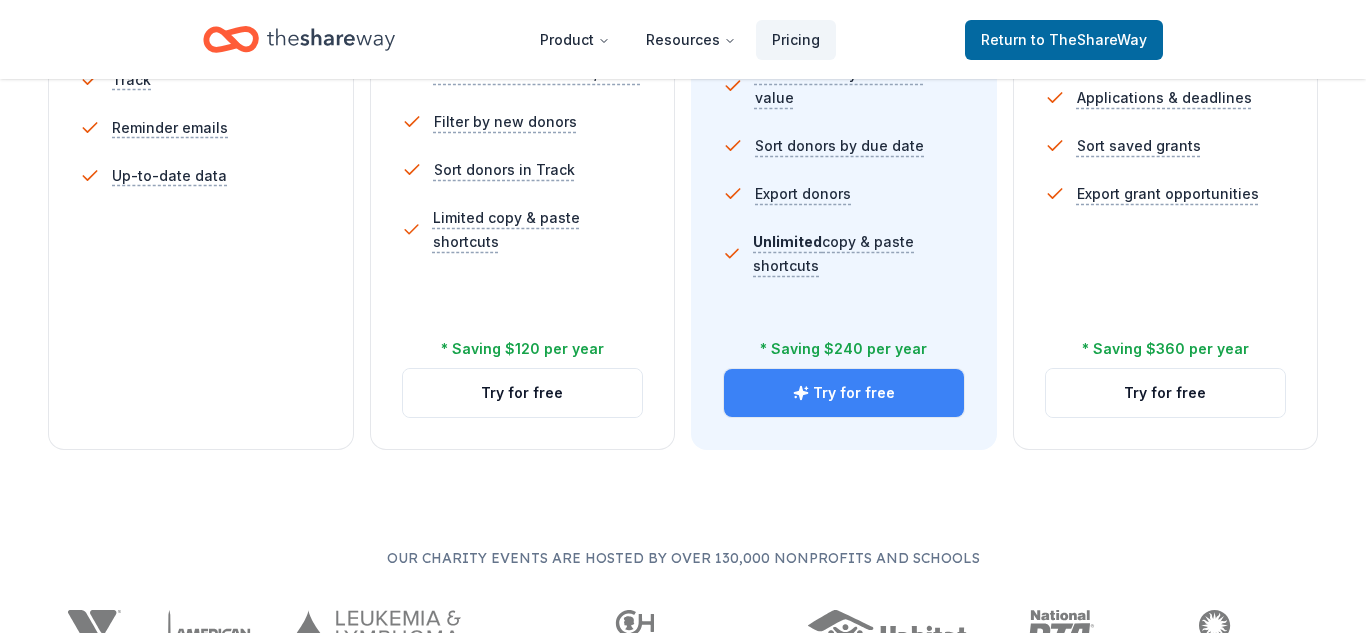 click on "Try for free" at bounding box center (844, 393) 